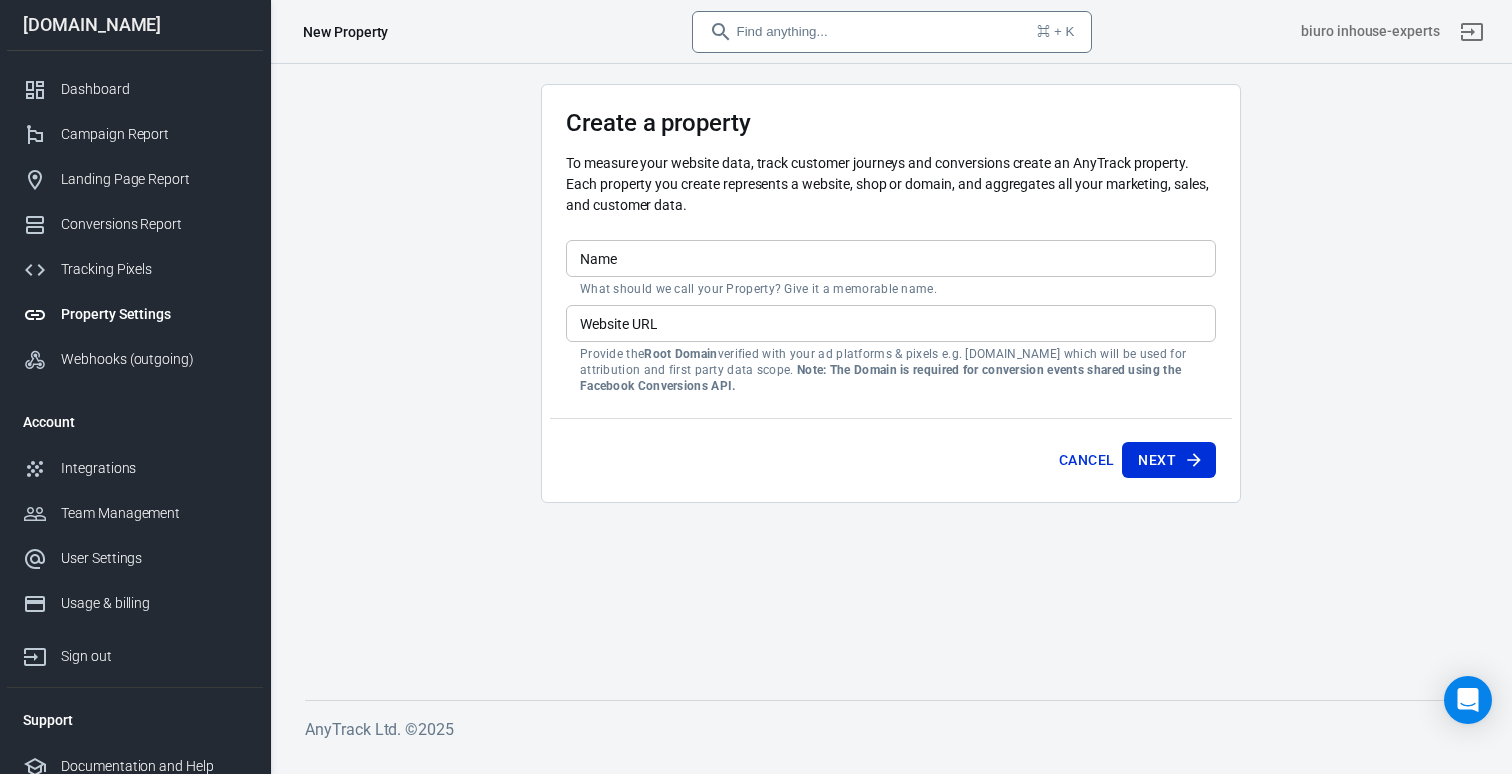 scroll, scrollTop: 0, scrollLeft: 0, axis: both 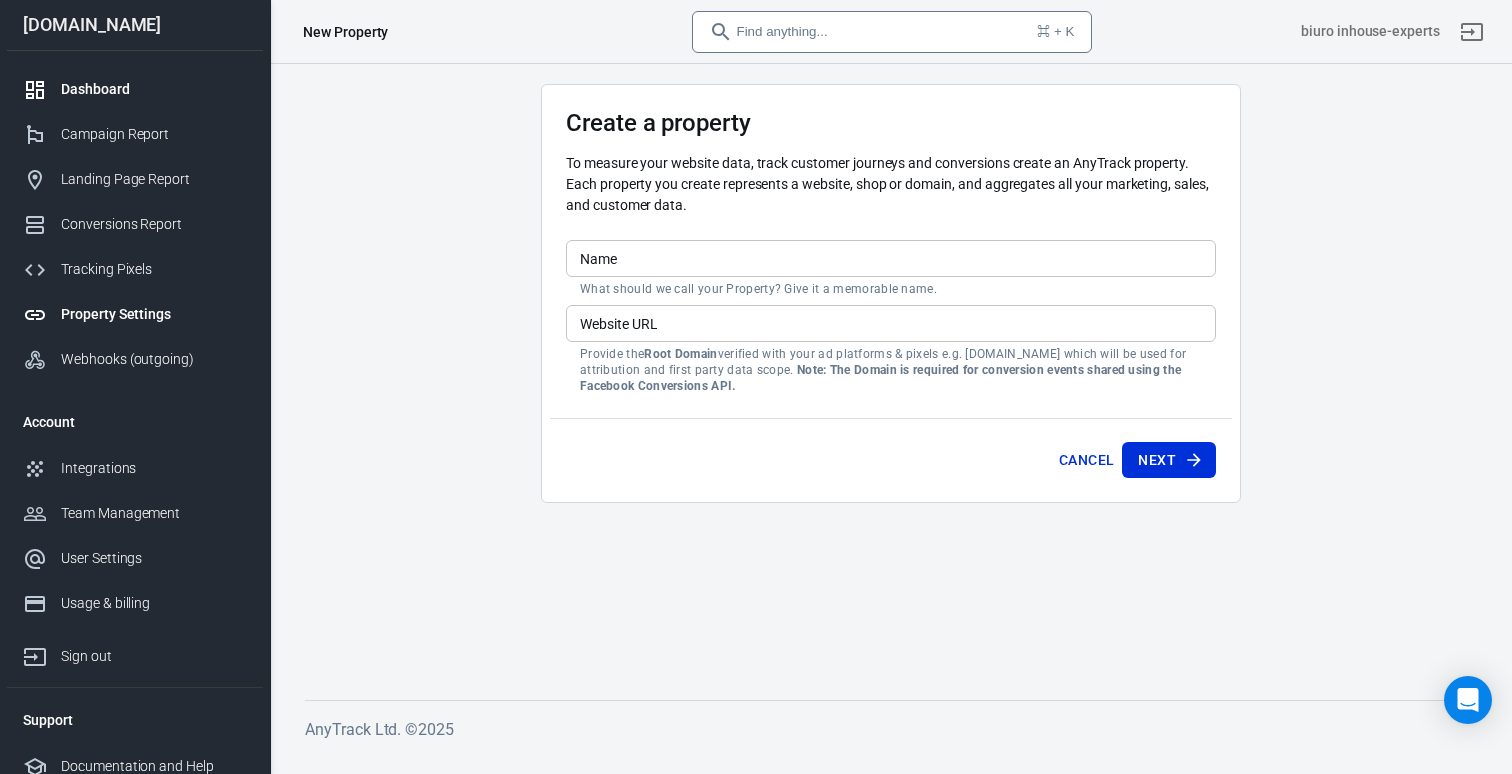 click on "Dashboard" at bounding box center (135, 89) 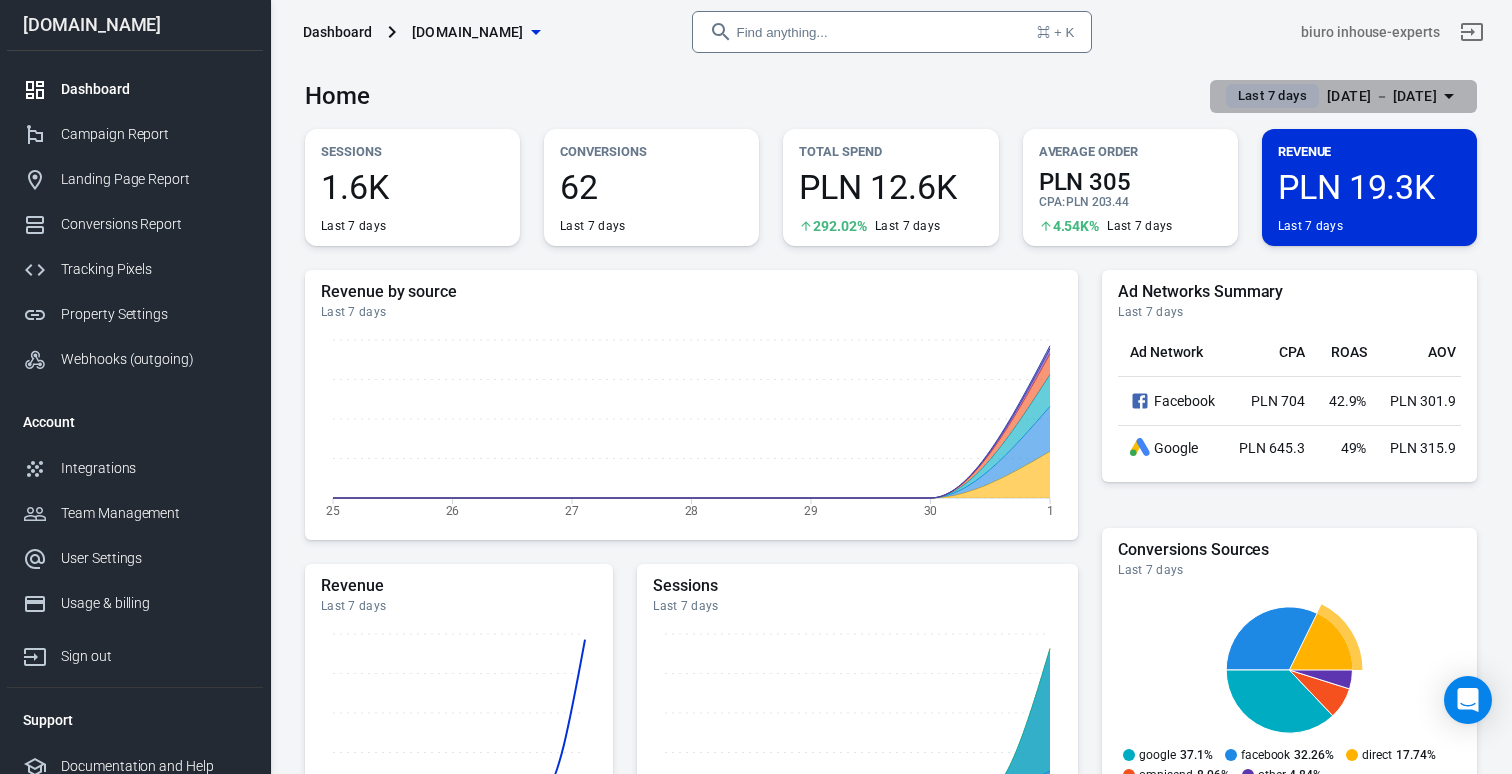 click on "[DATE] － [DATE]" at bounding box center (1382, 96) 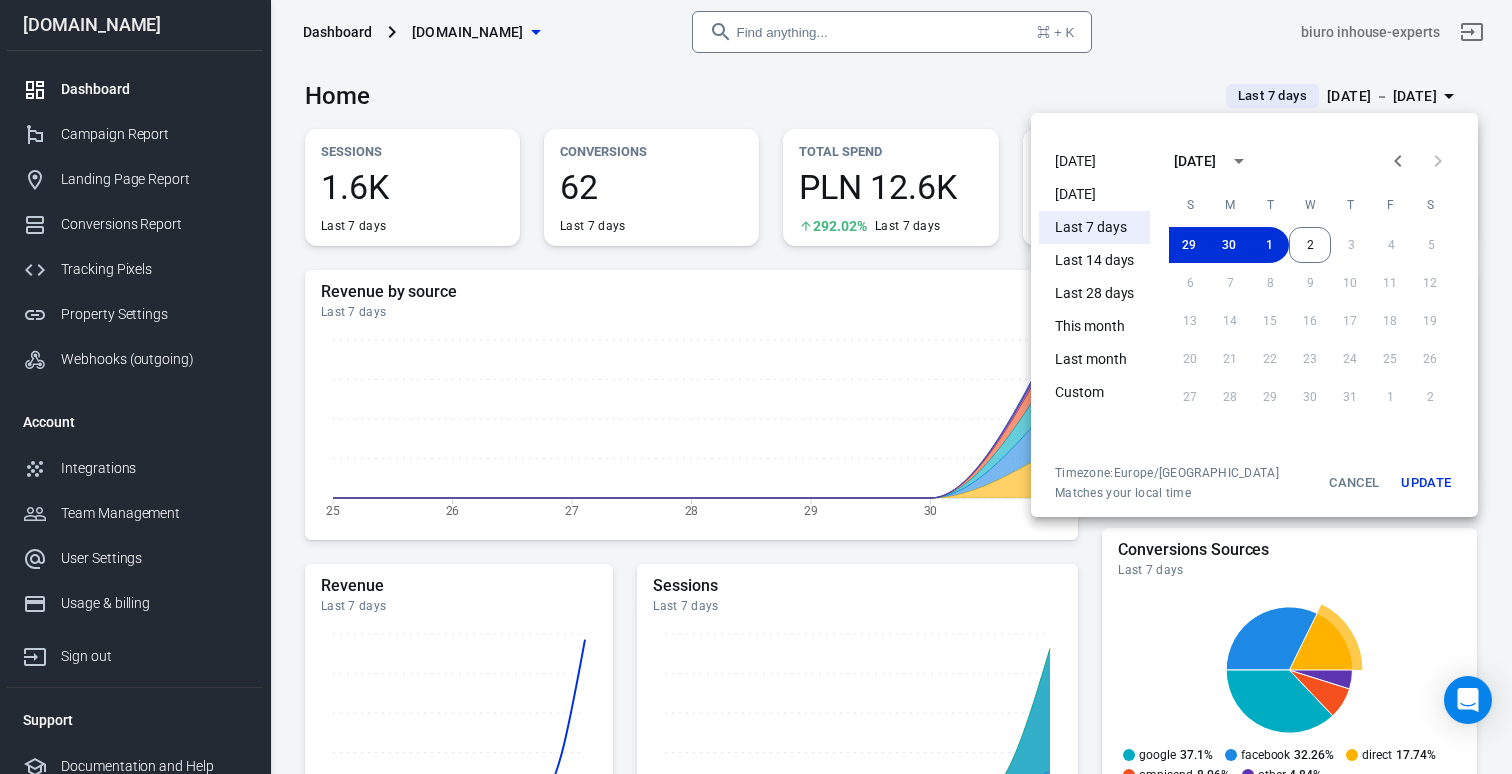 click on "[DATE]" at bounding box center [1094, 194] 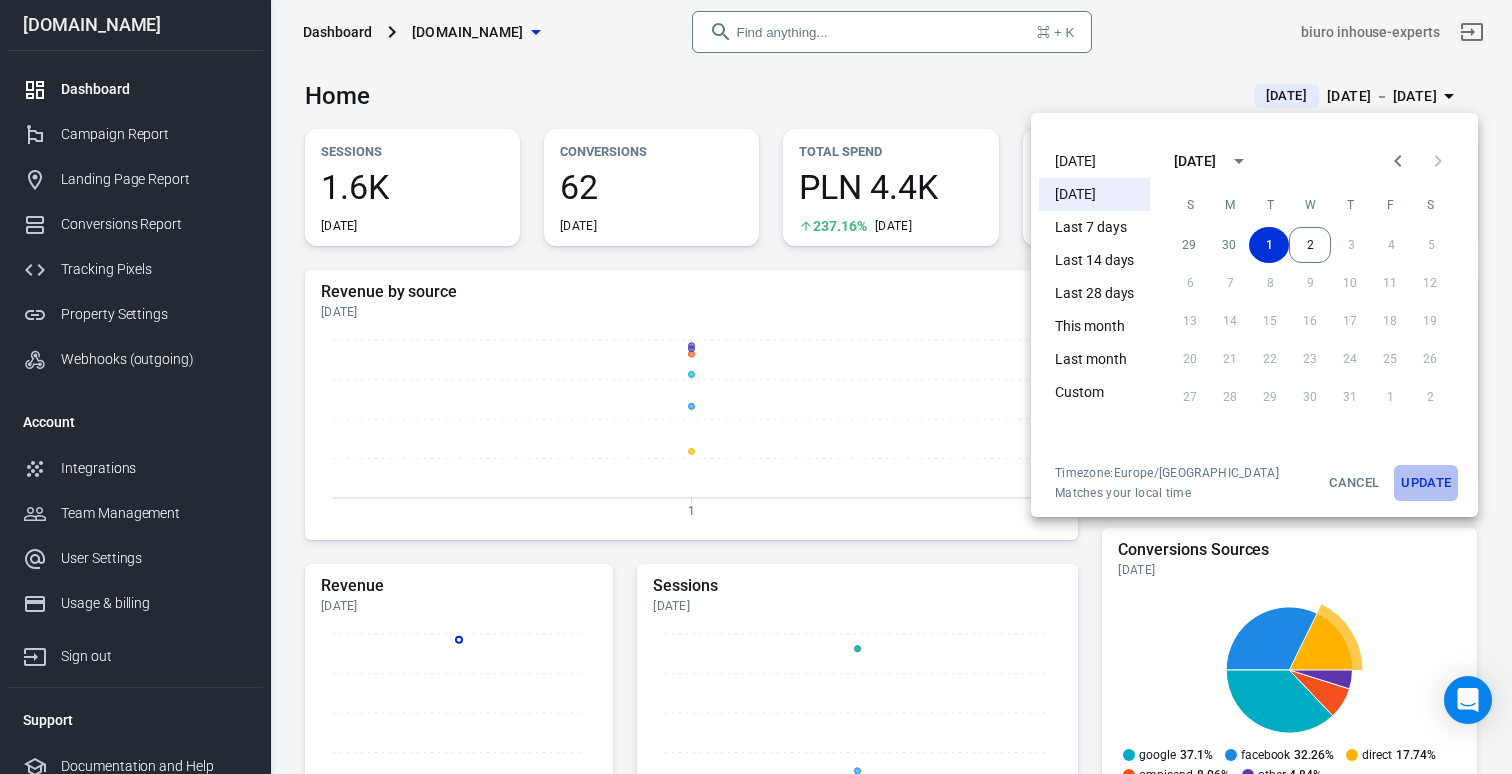 click on "Update" at bounding box center (1426, 483) 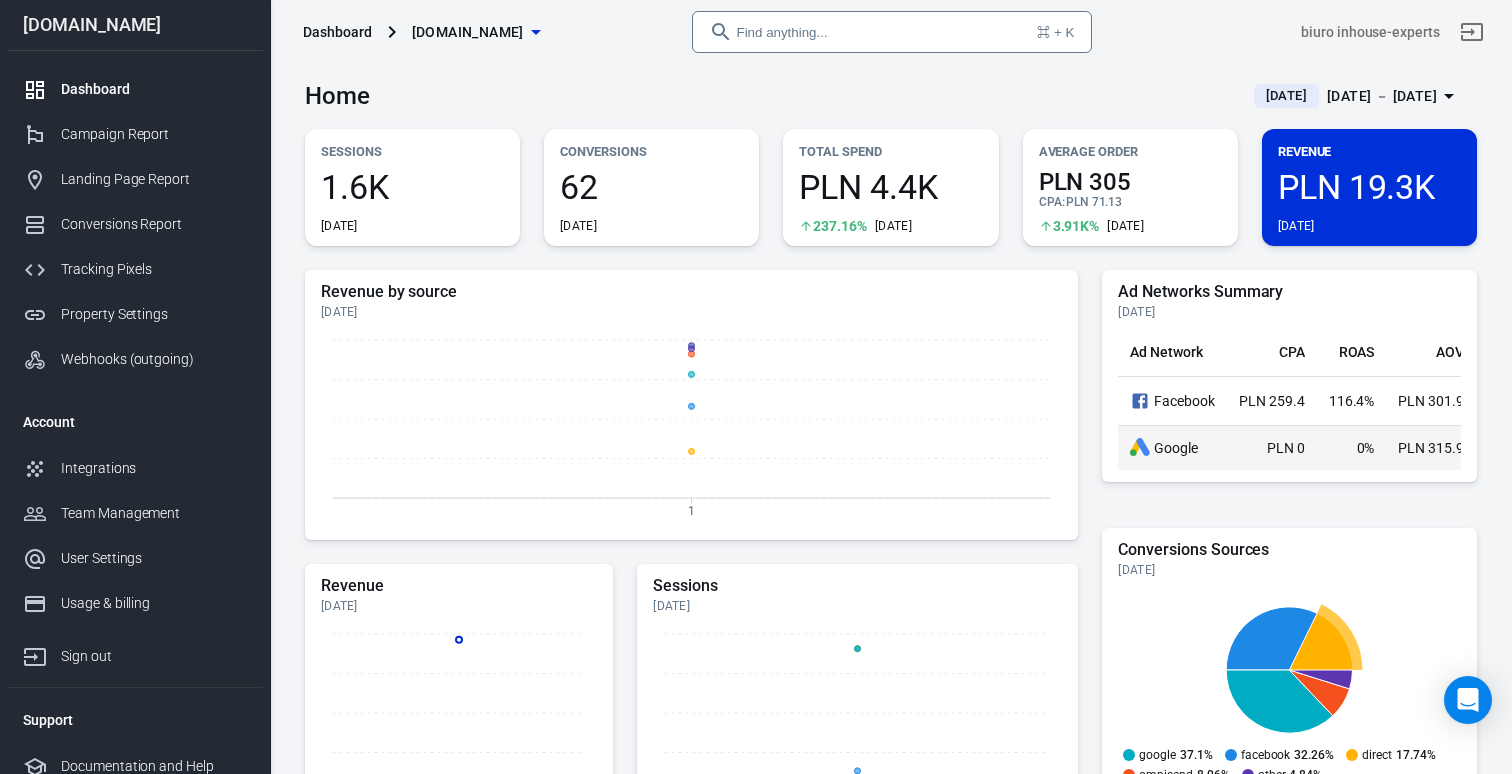 click on "Google" at bounding box center [1172, 448] 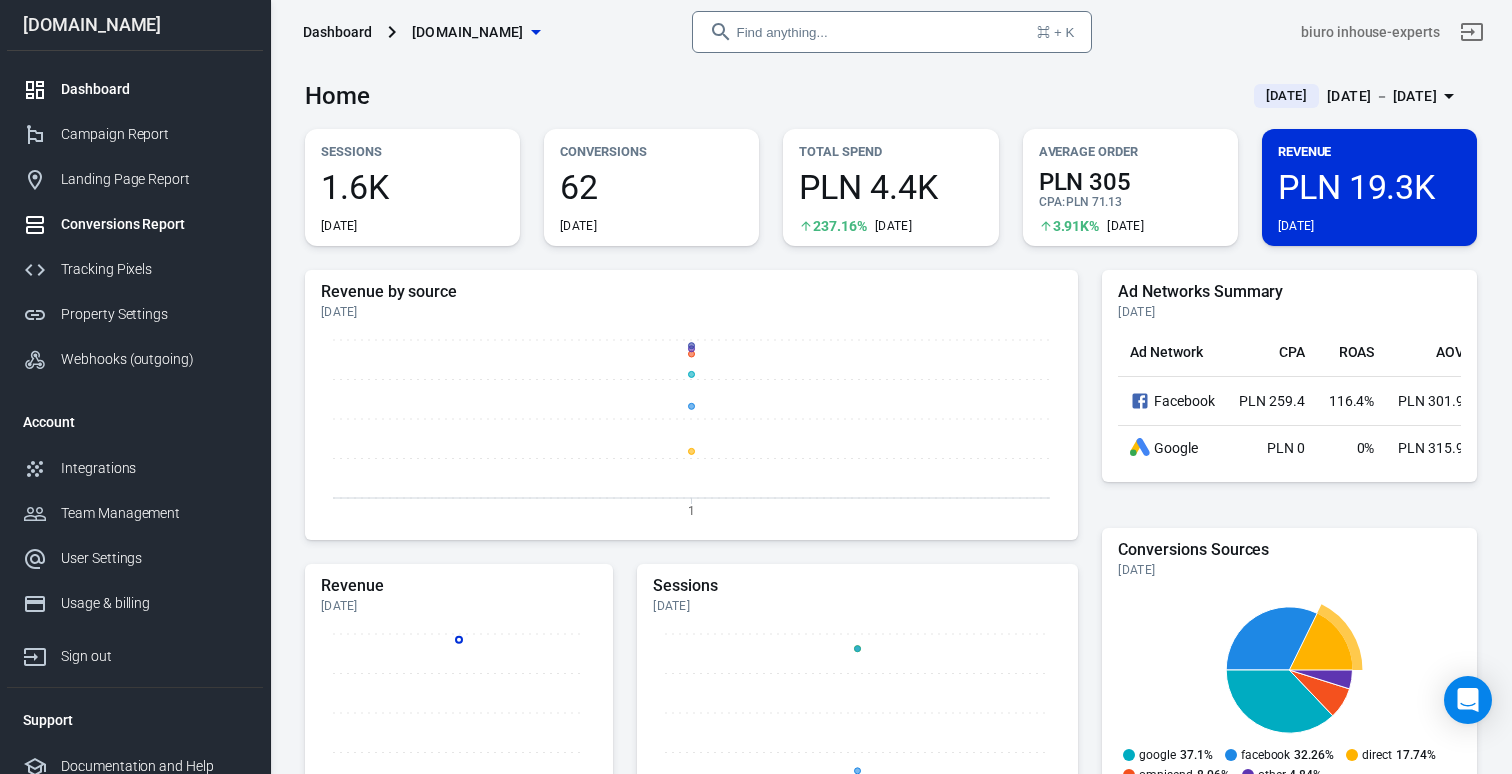 click on "Conversions Report" at bounding box center [135, 224] 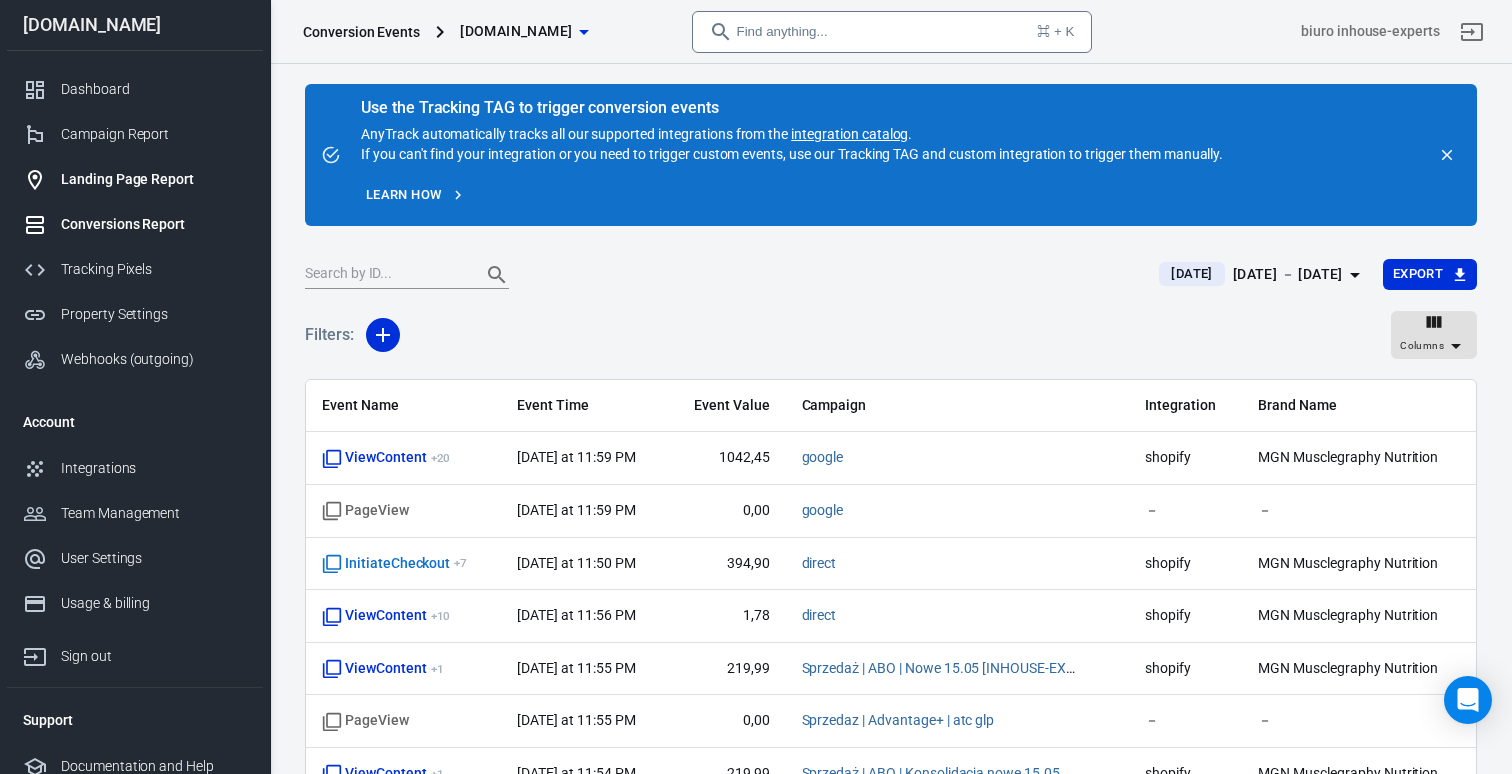click on "Landing Page Report" at bounding box center (154, 179) 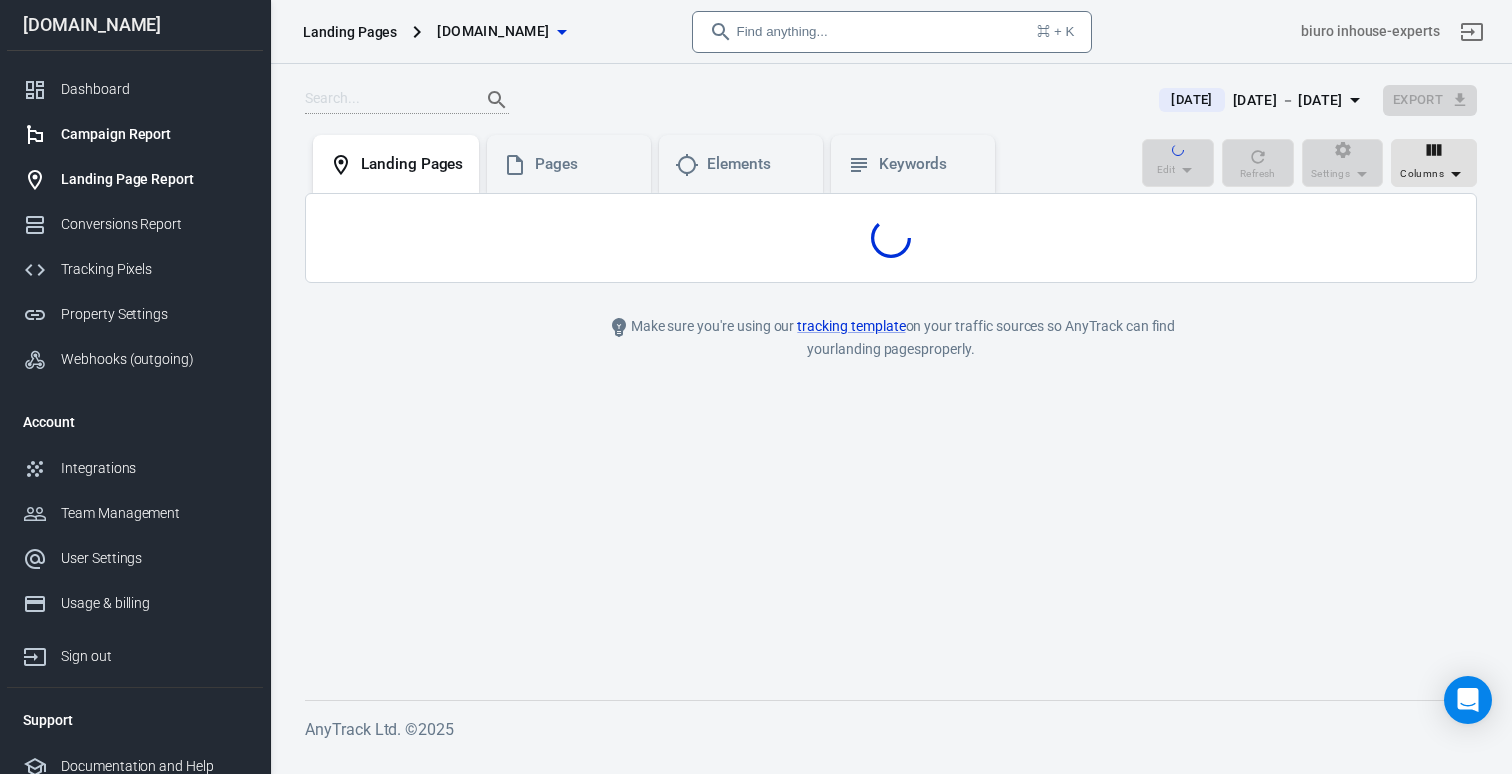 click on "Campaign Report" at bounding box center [154, 134] 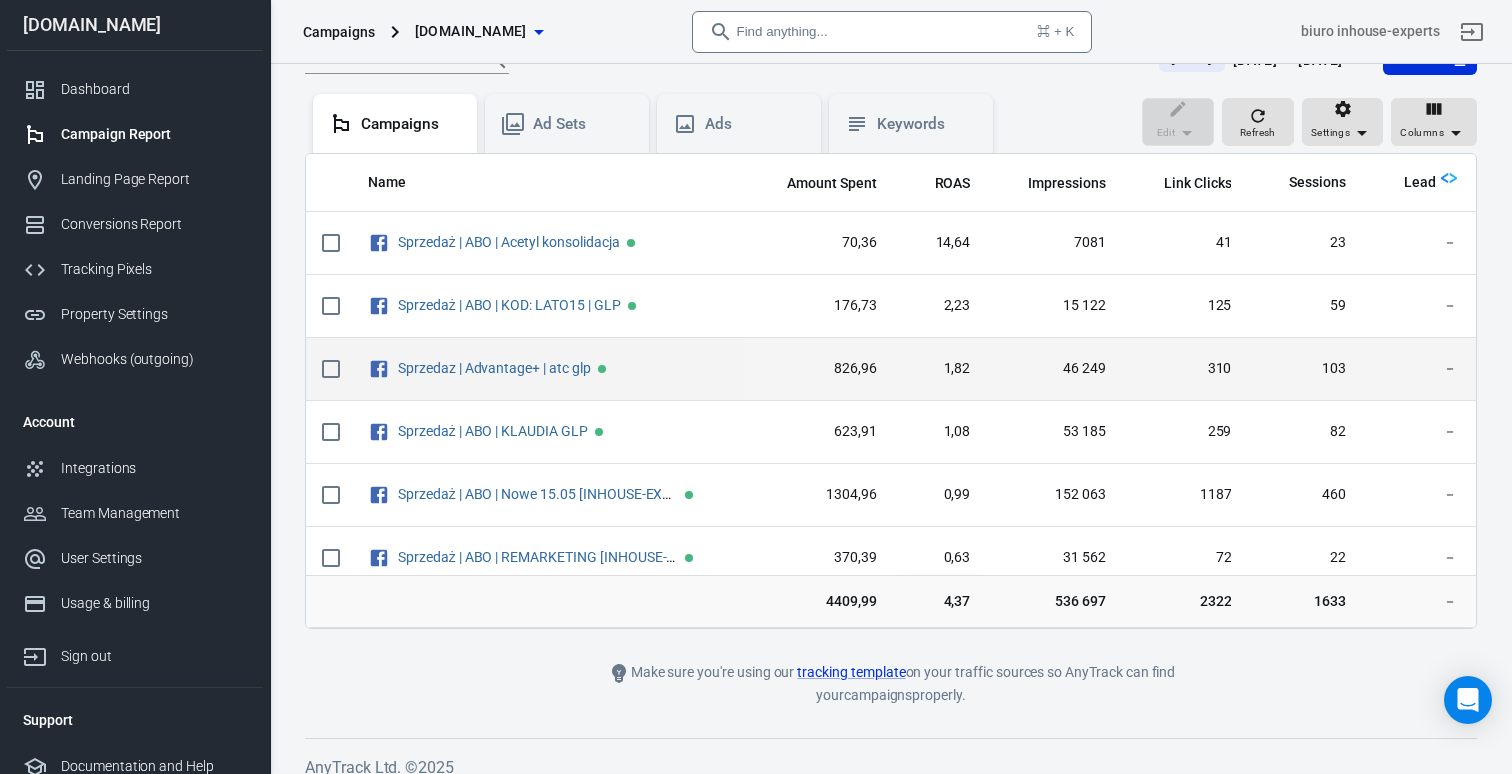 scroll, scrollTop: 186, scrollLeft: 0, axis: vertical 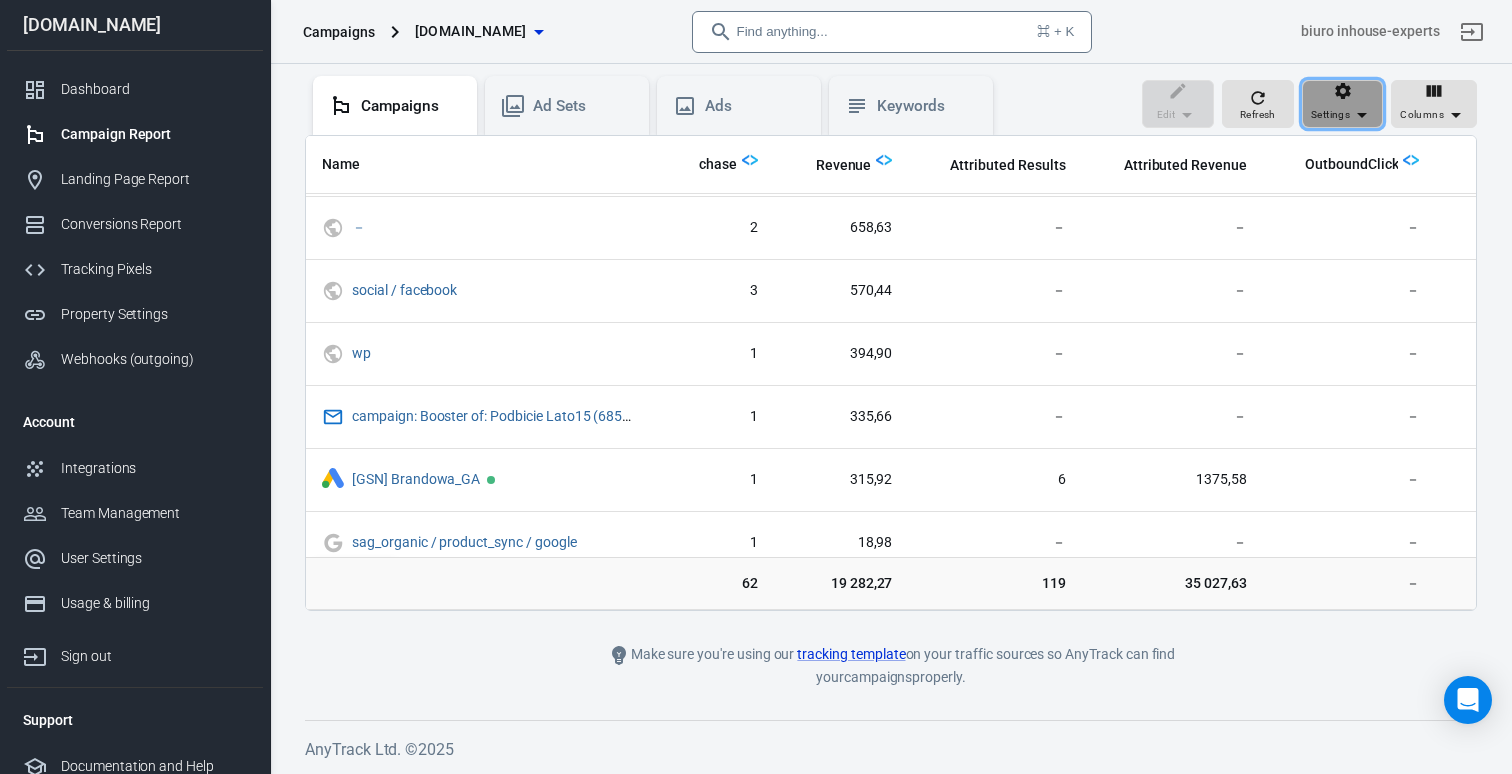click on "Settings" at bounding box center (1330, 115) 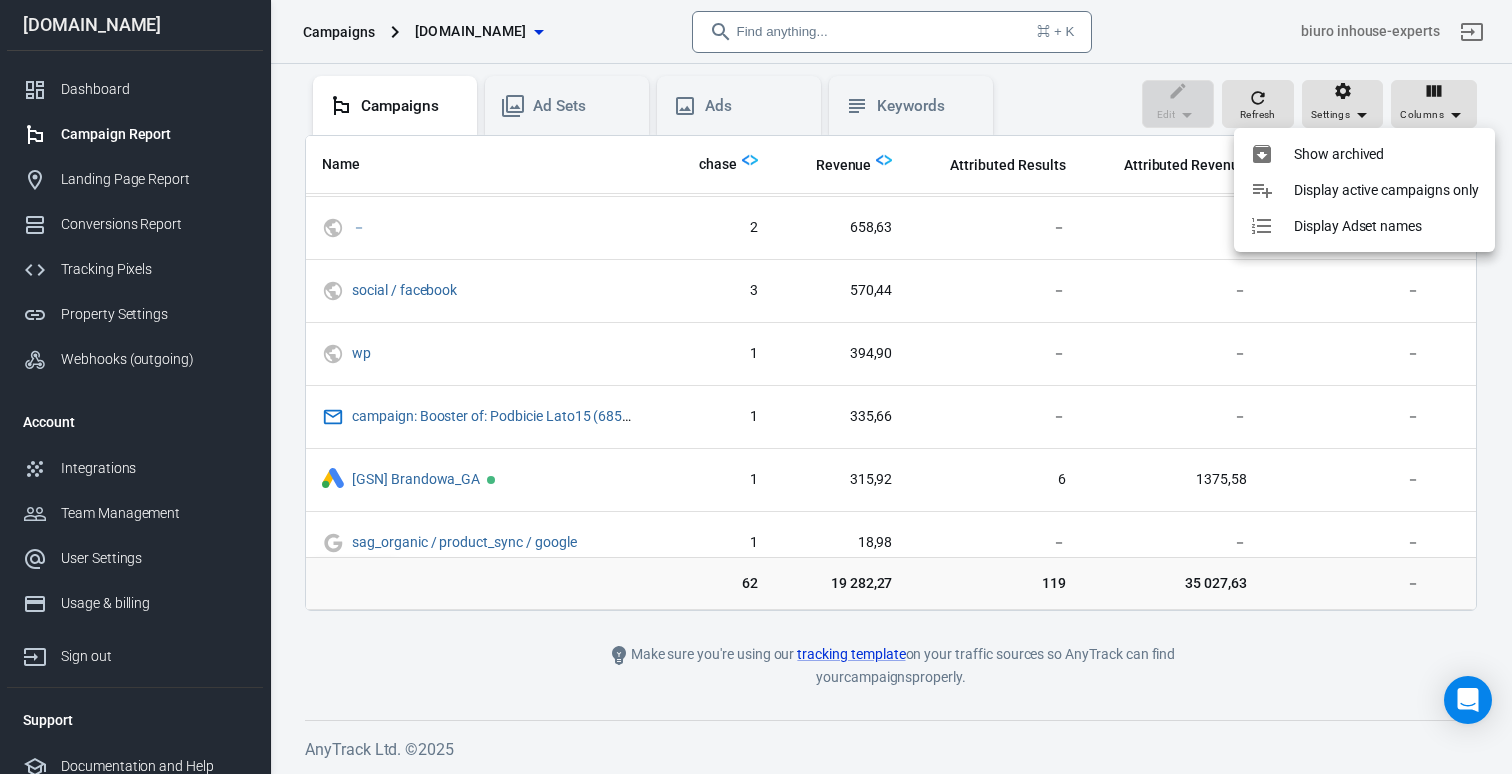 click at bounding box center (756, 387) 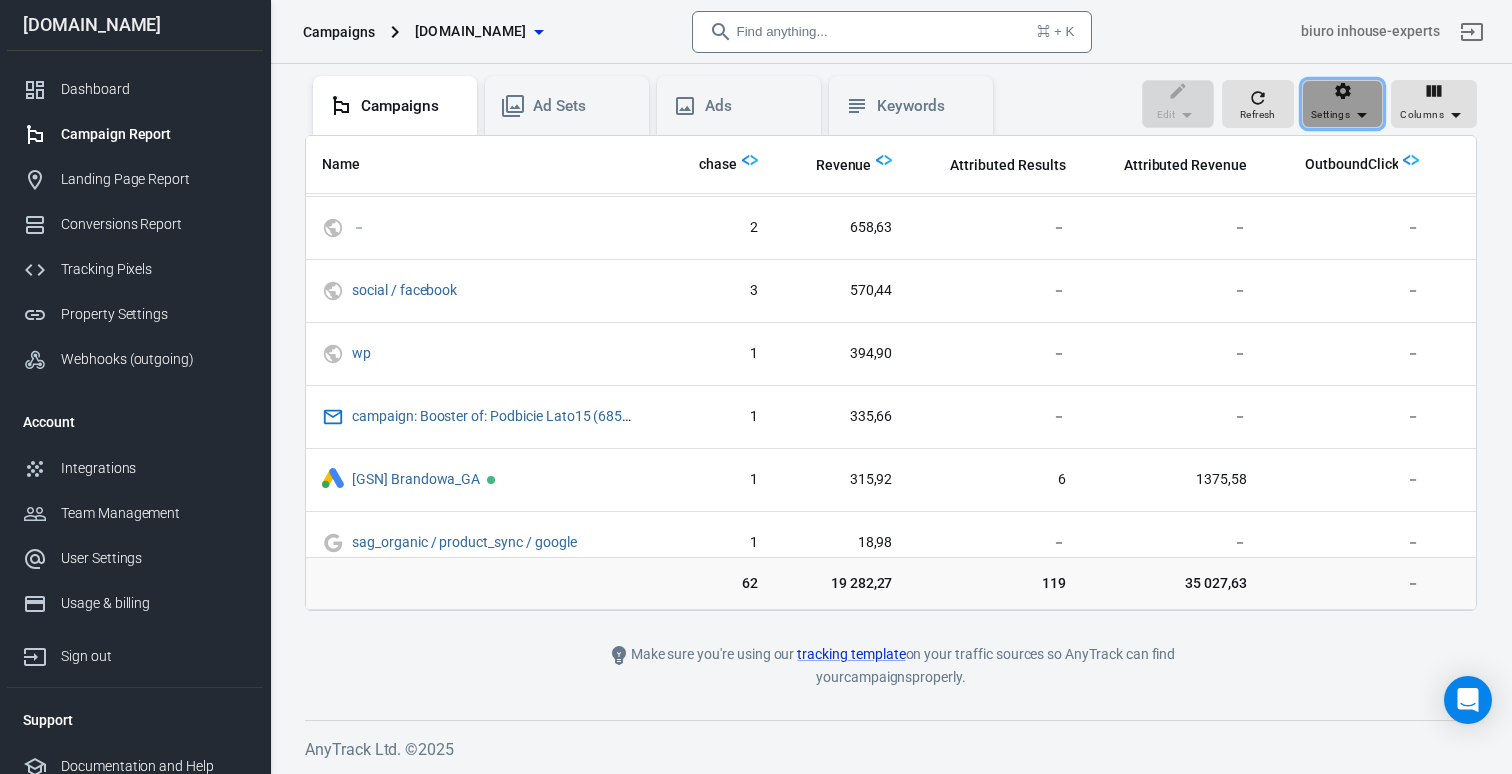 click 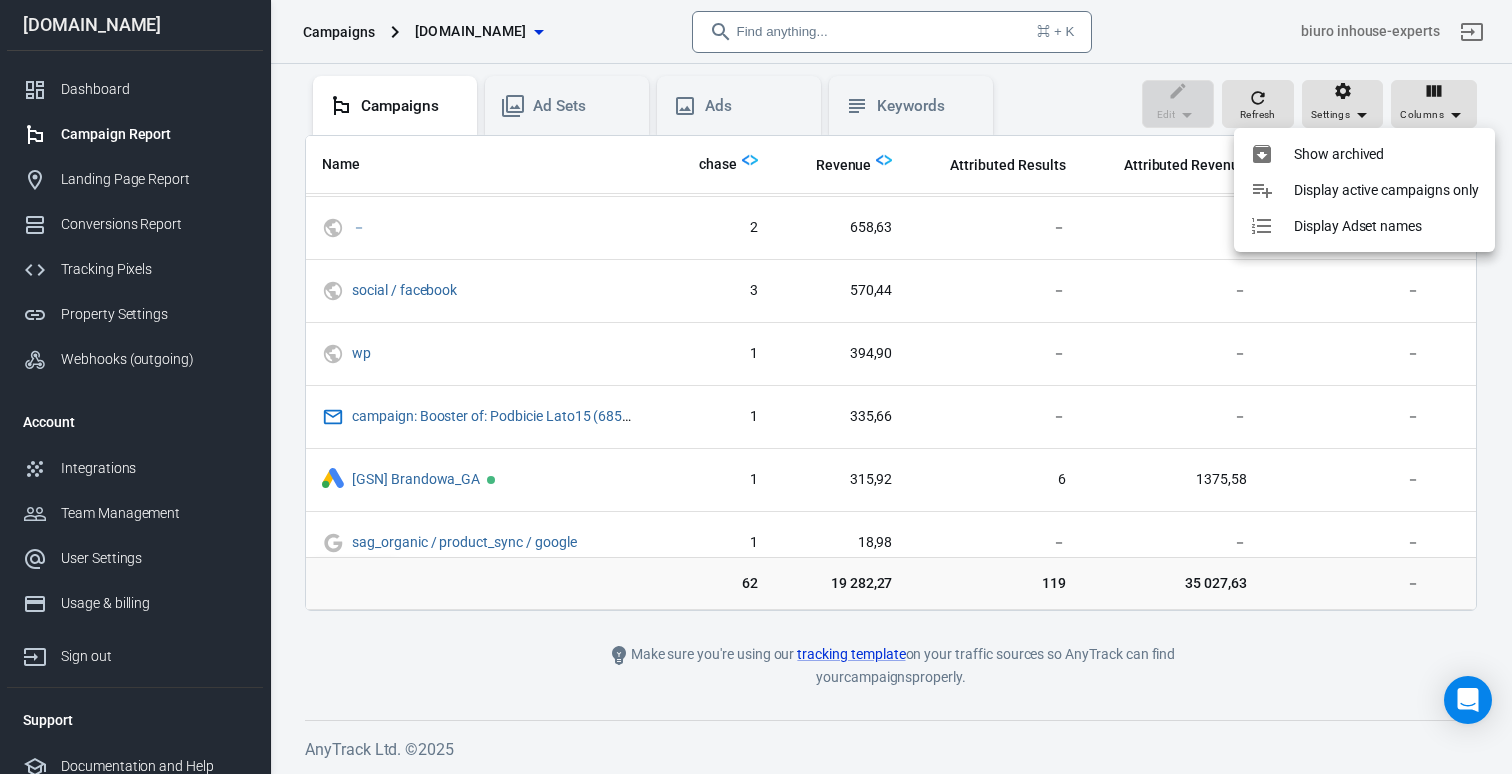 drag, startPoint x: 1344, startPoint y: 98, endPoint x: 1304, endPoint y: 101, distance: 40.112343 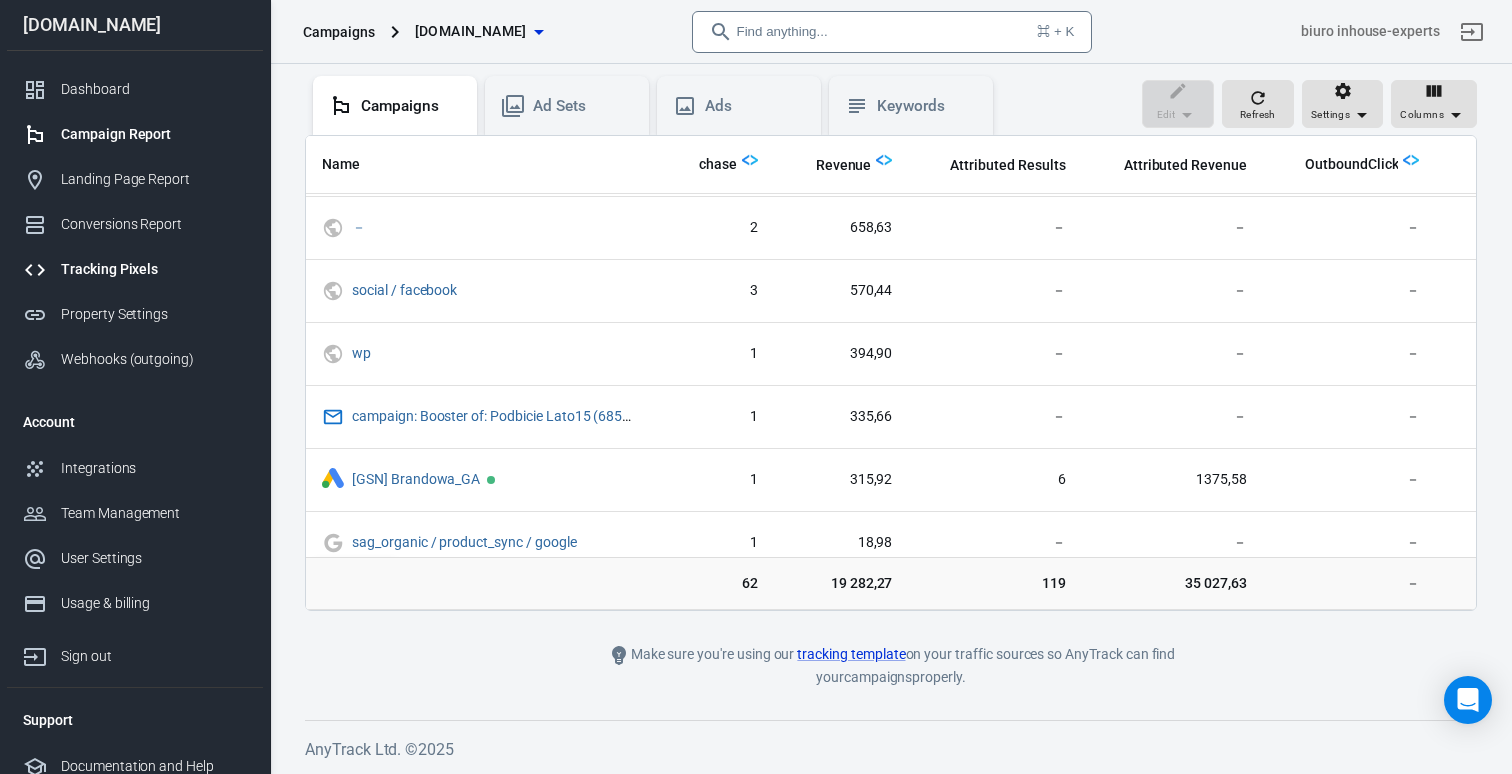 click on "Tracking Pixels" at bounding box center (135, 269) 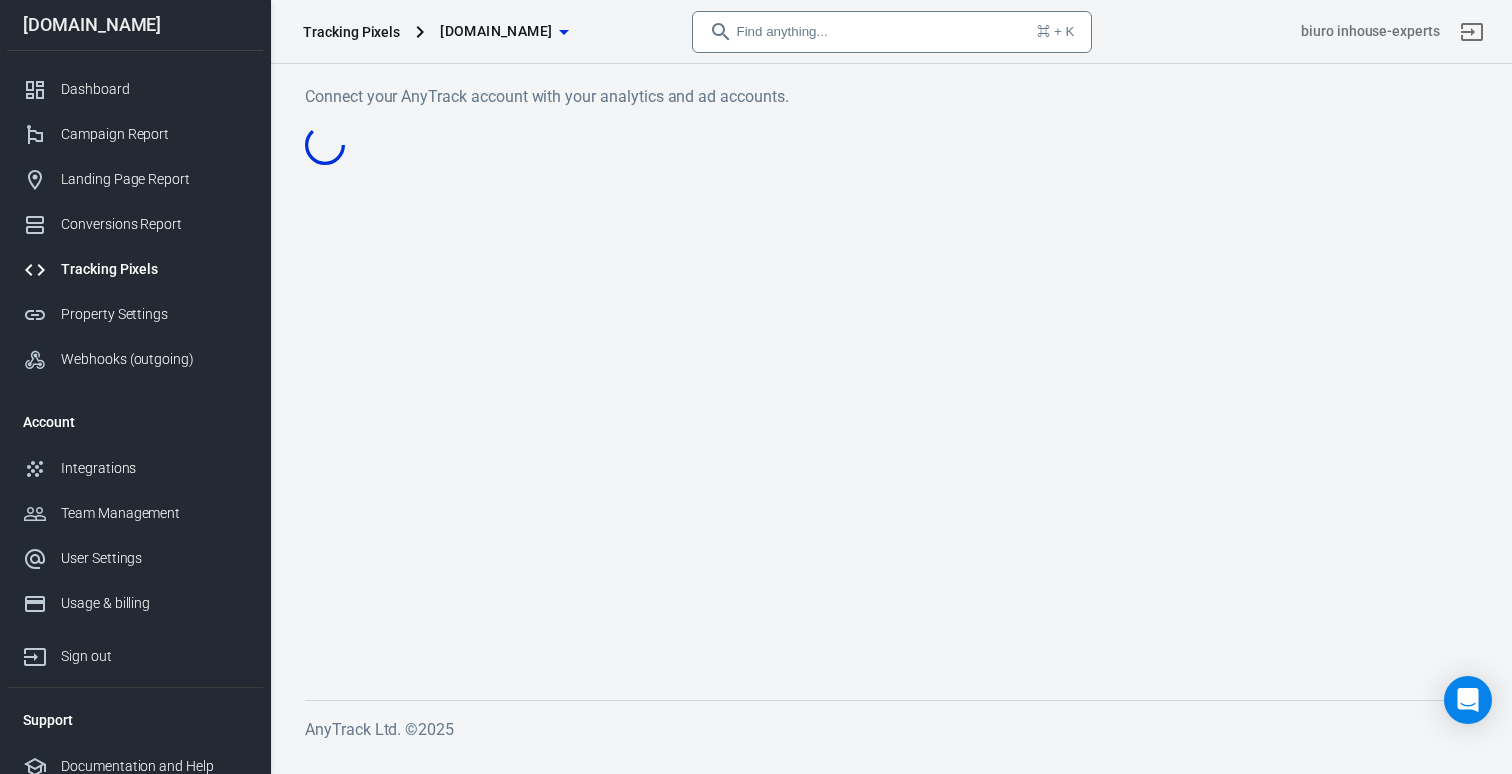 scroll, scrollTop: 0, scrollLeft: 0, axis: both 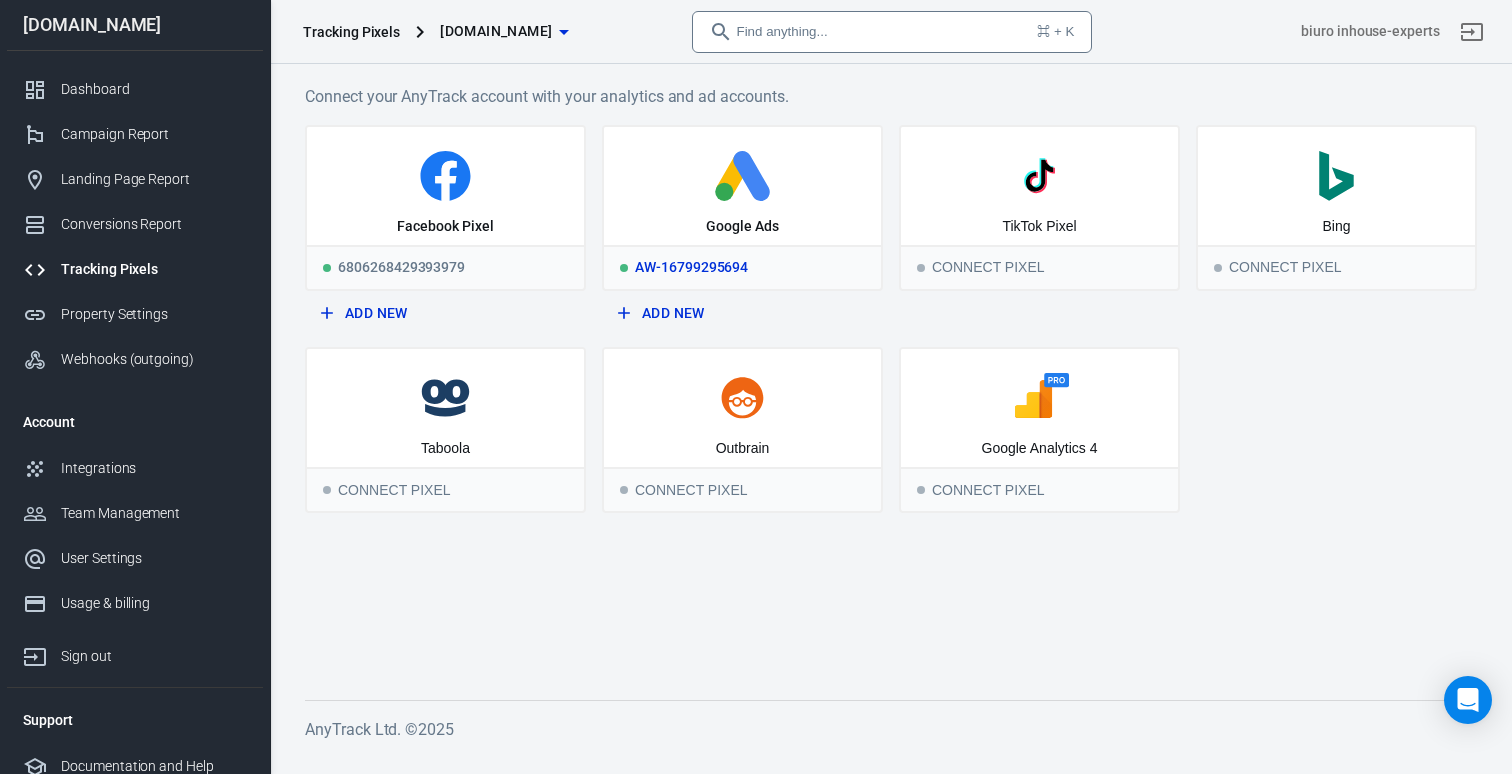 click on "AW-16799295694" at bounding box center (742, 267) 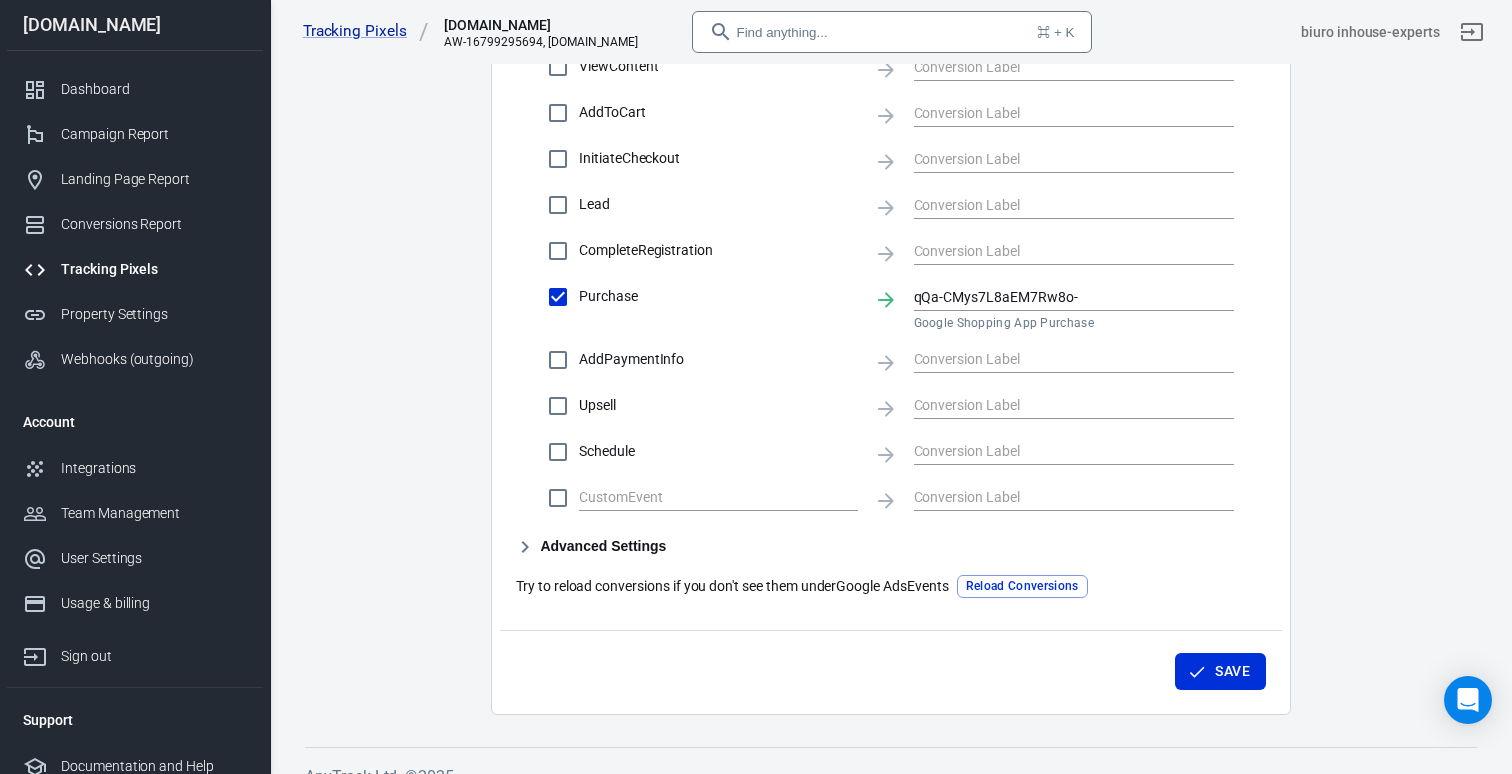 scroll, scrollTop: 875, scrollLeft: 0, axis: vertical 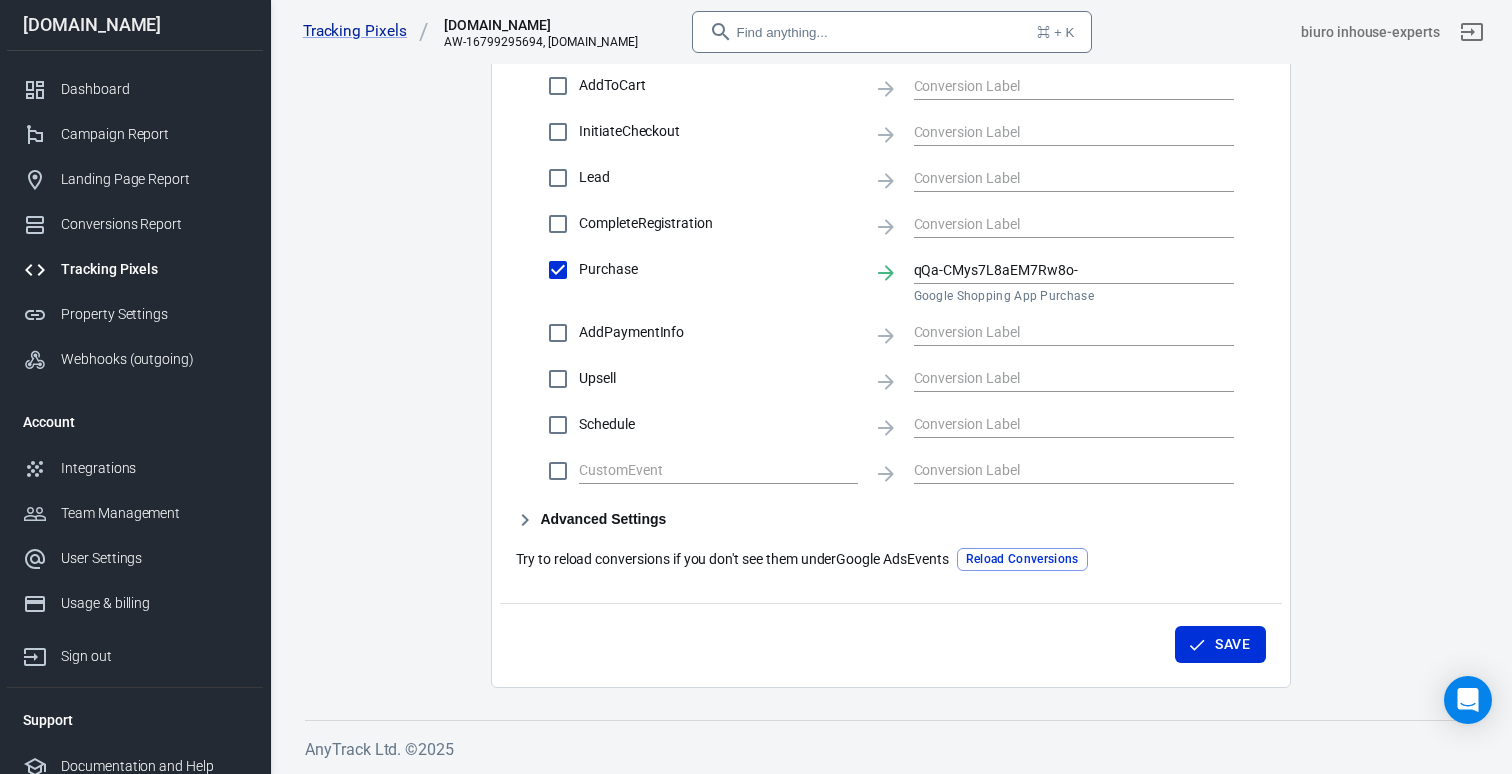 click on "Advanced Settings" at bounding box center [591, 520] 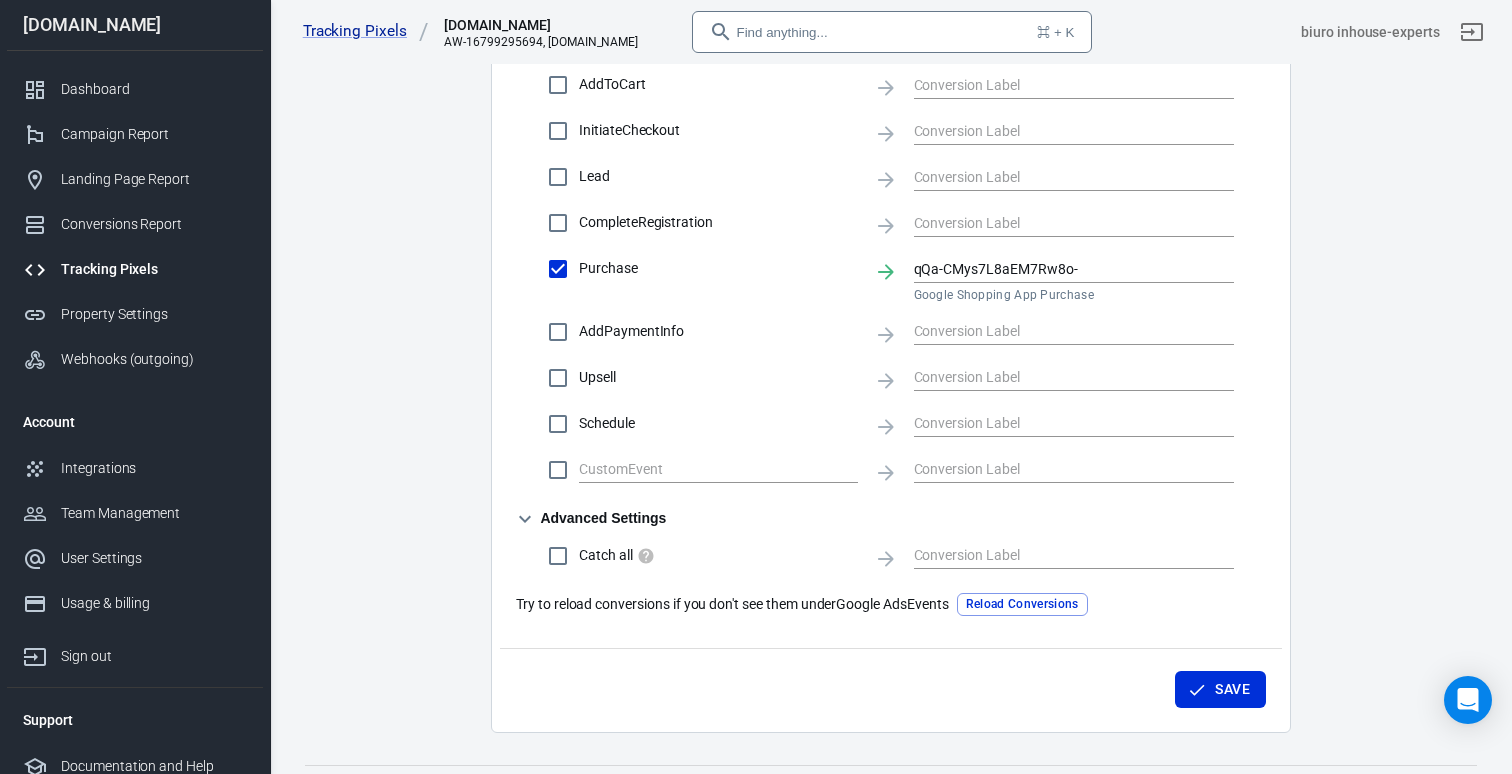 click 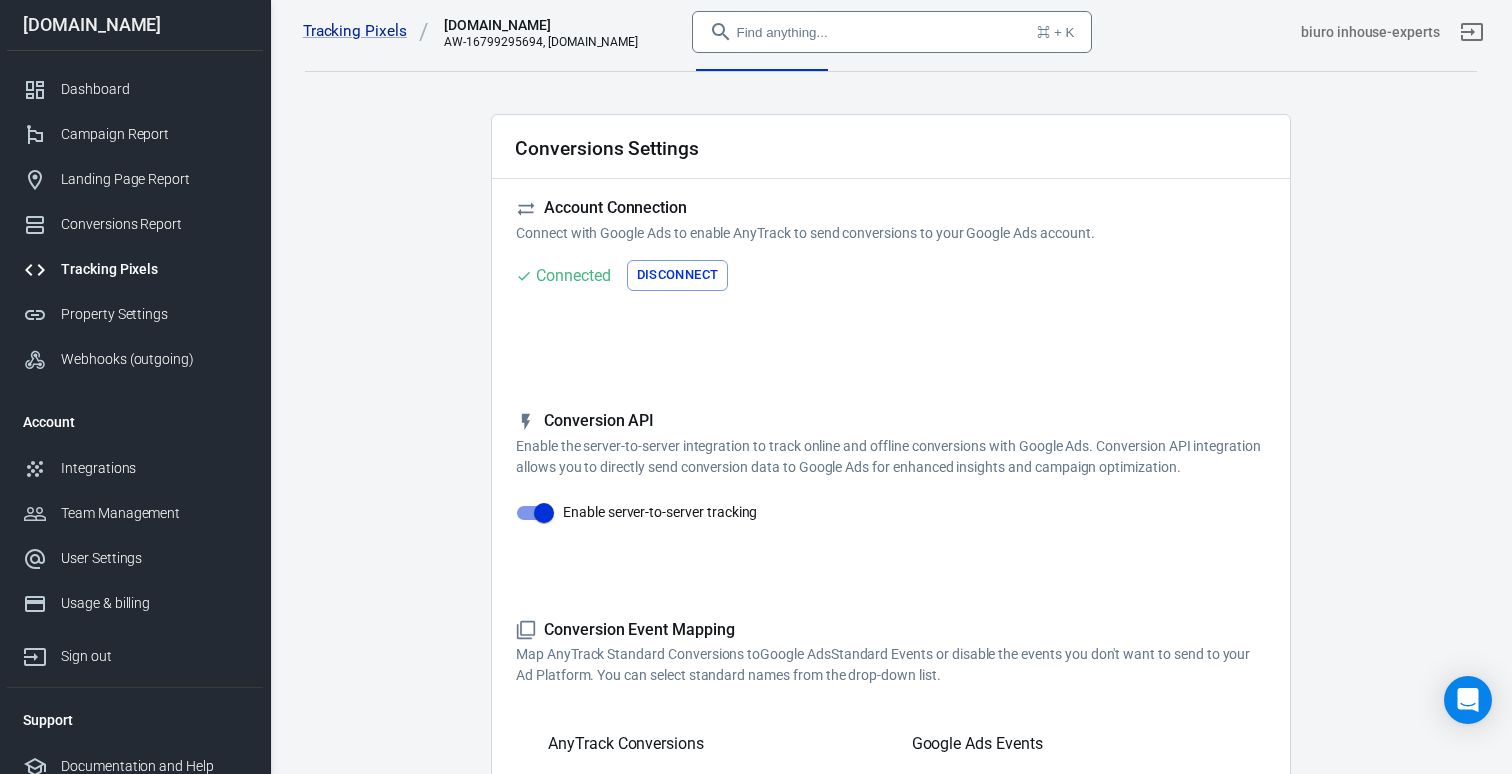 scroll, scrollTop: 0, scrollLeft: 0, axis: both 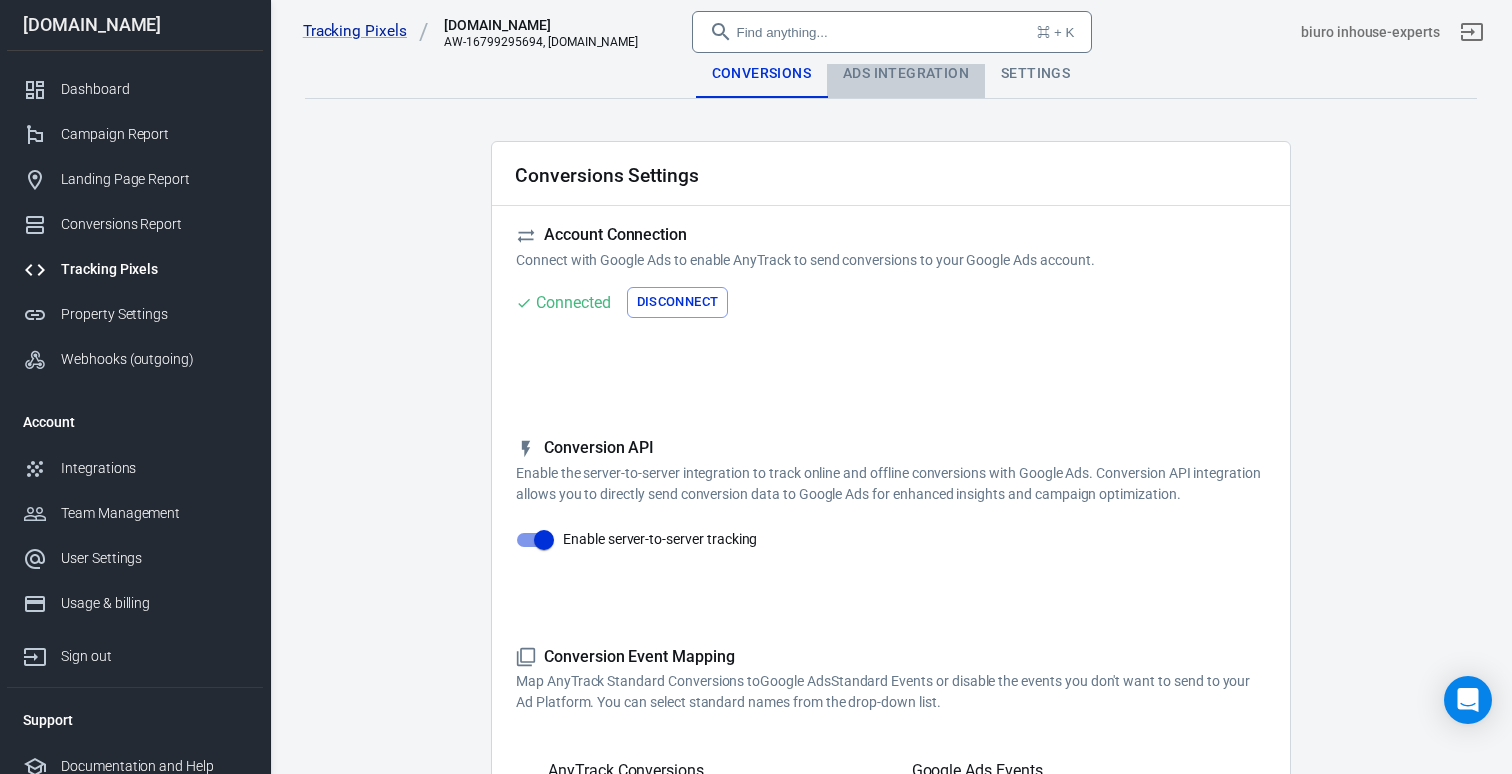 click on "Ads Integration" at bounding box center (906, 74) 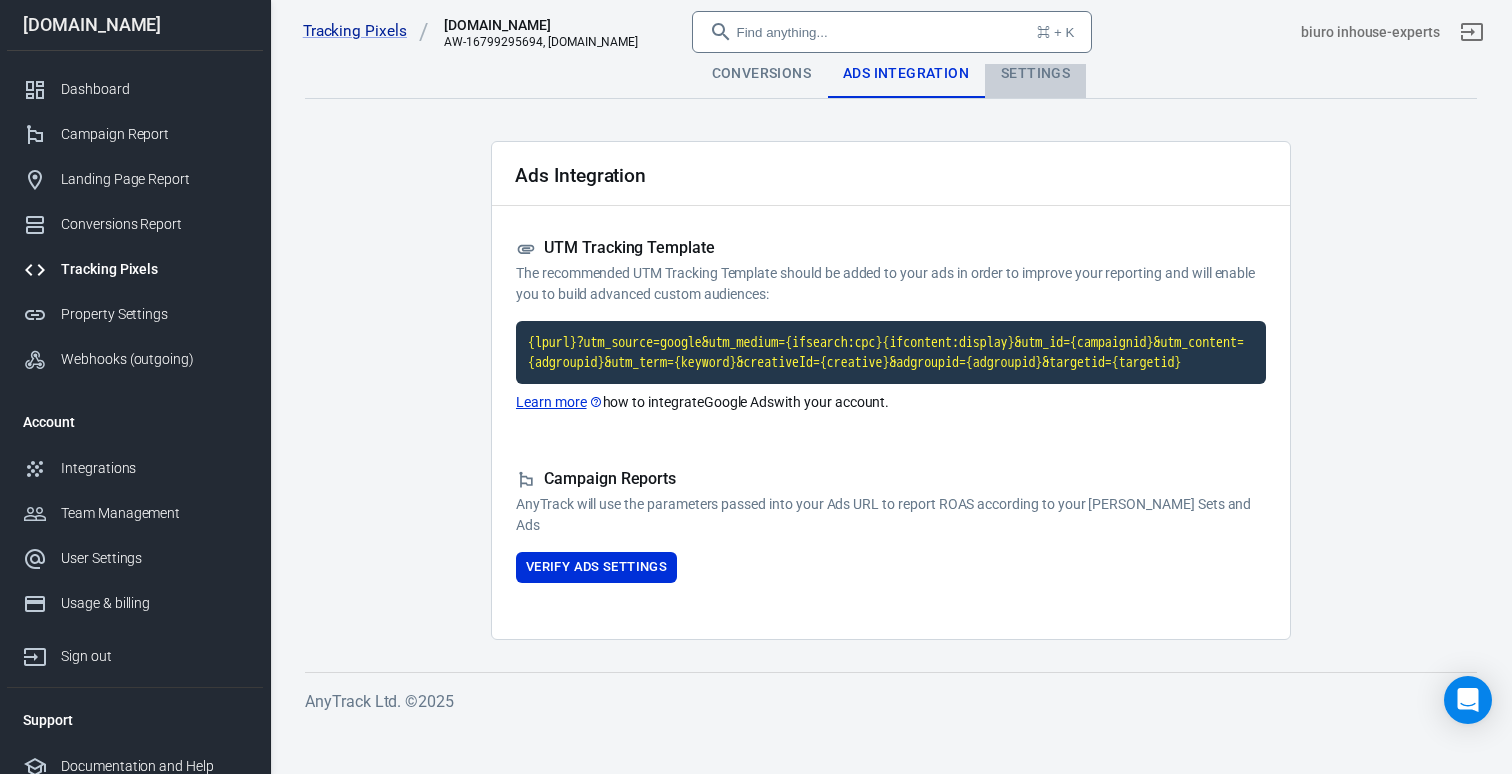 click on "Settings" at bounding box center (1035, 74) 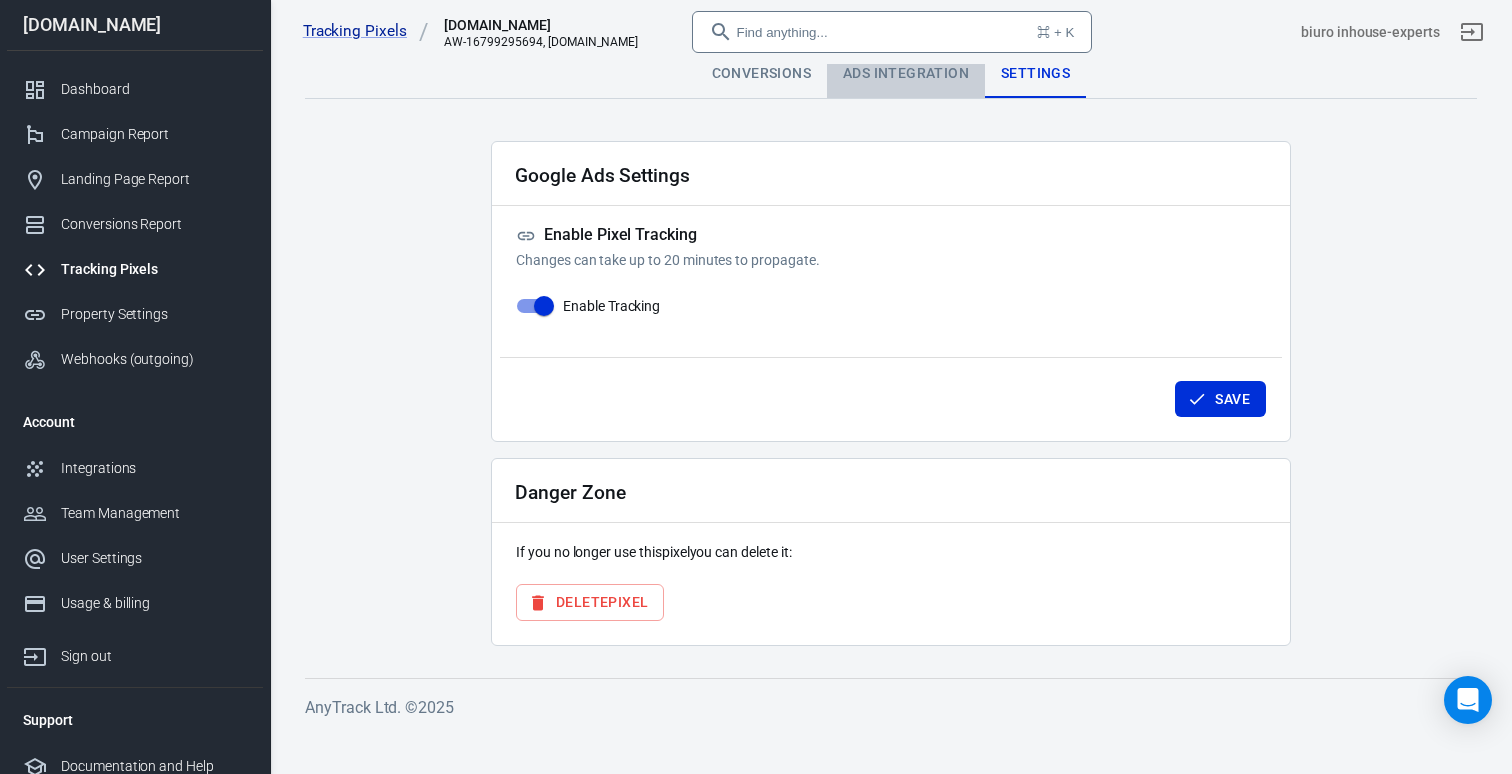 click on "Ads Integration" at bounding box center [906, 74] 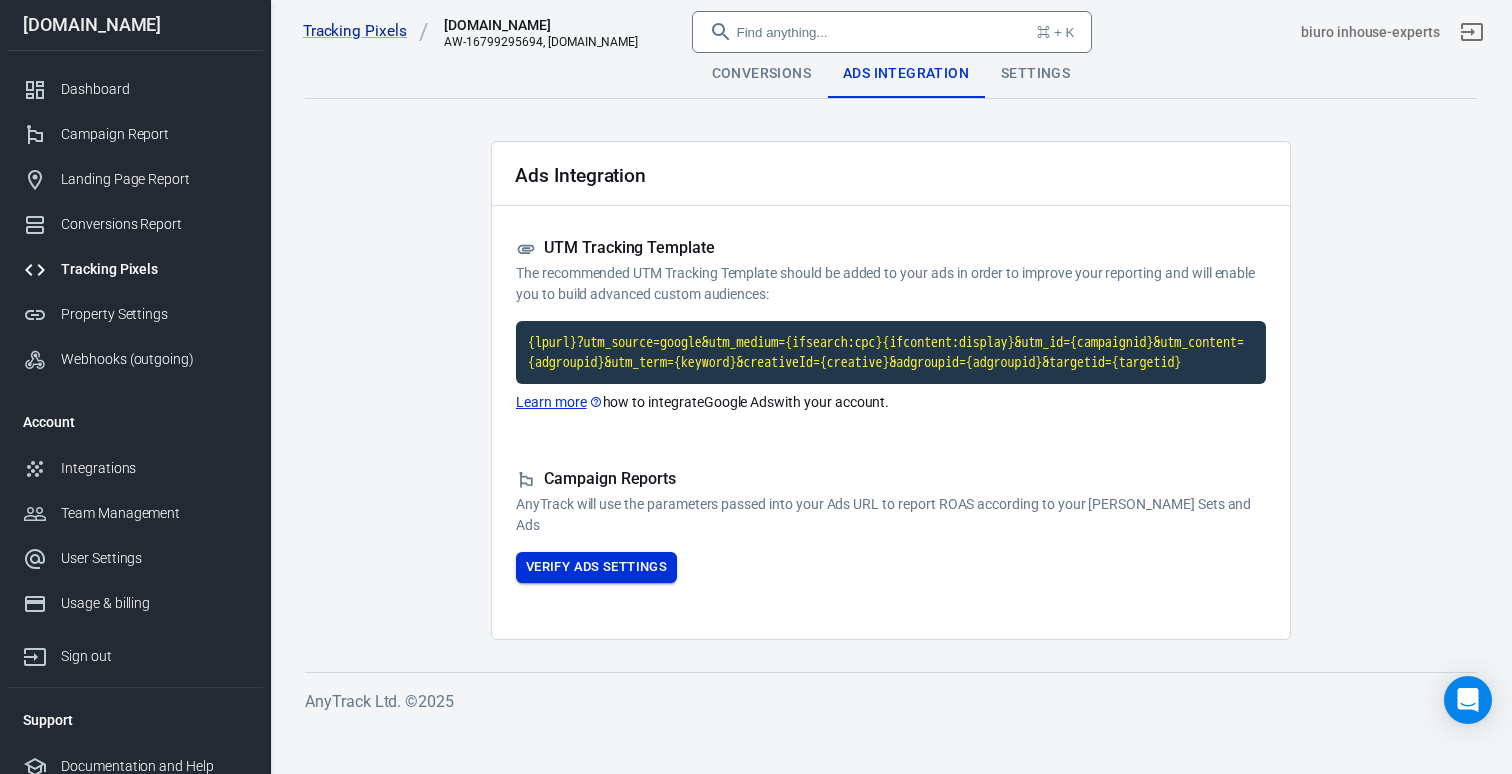 click on "Verify Ads Settings" at bounding box center (596, 567) 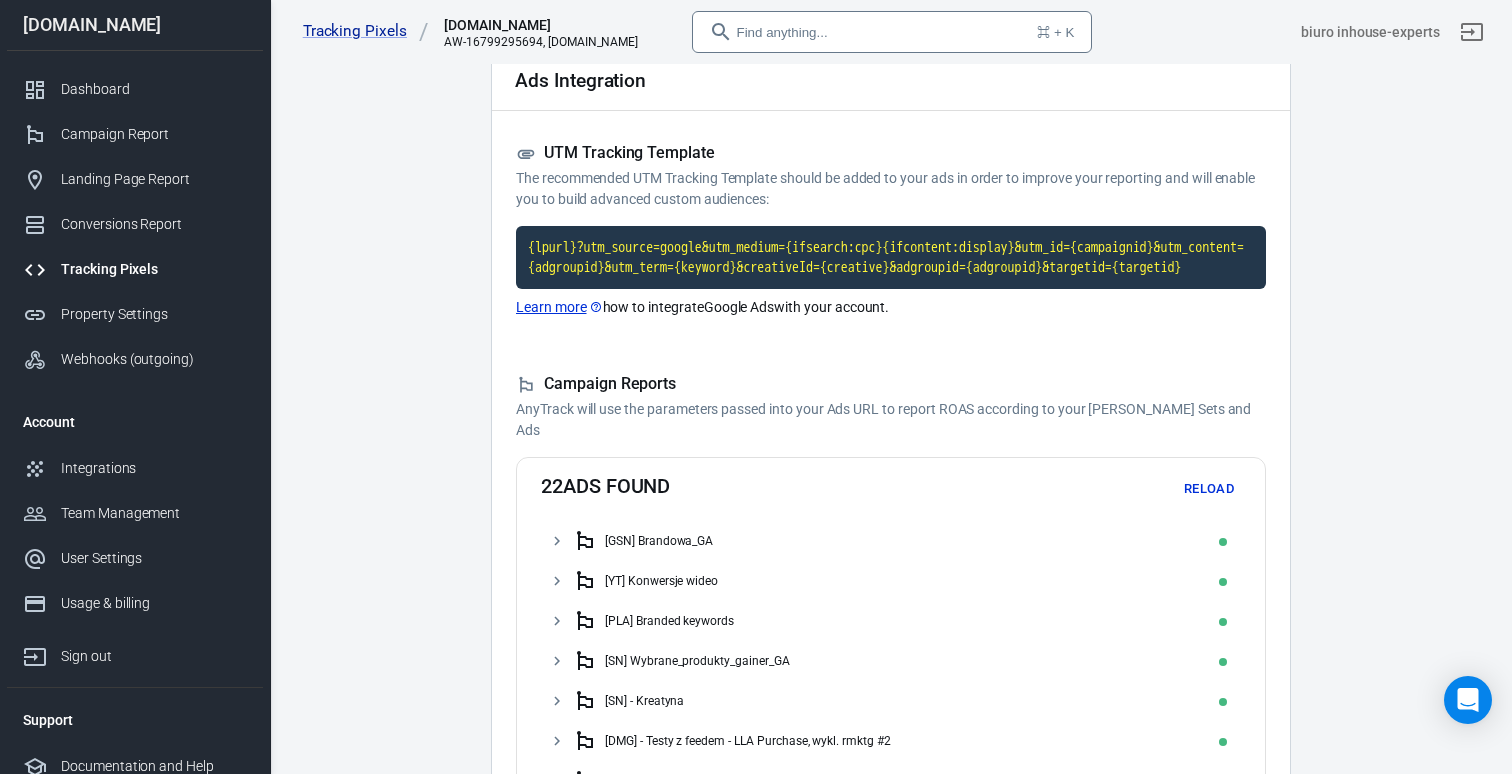 scroll, scrollTop: 0, scrollLeft: 0, axis: both 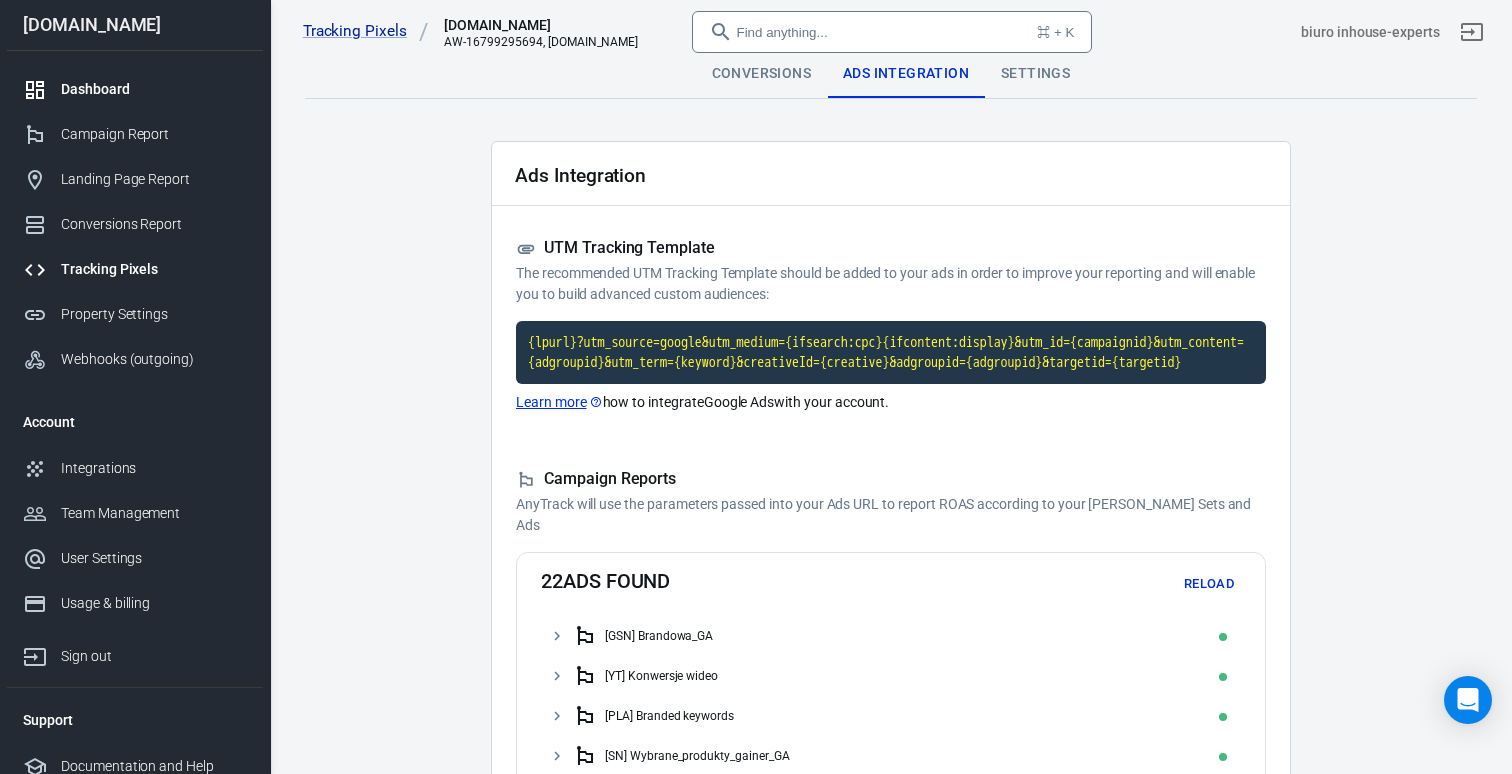 click on "Dashboard" at bounding box center (154, 89) 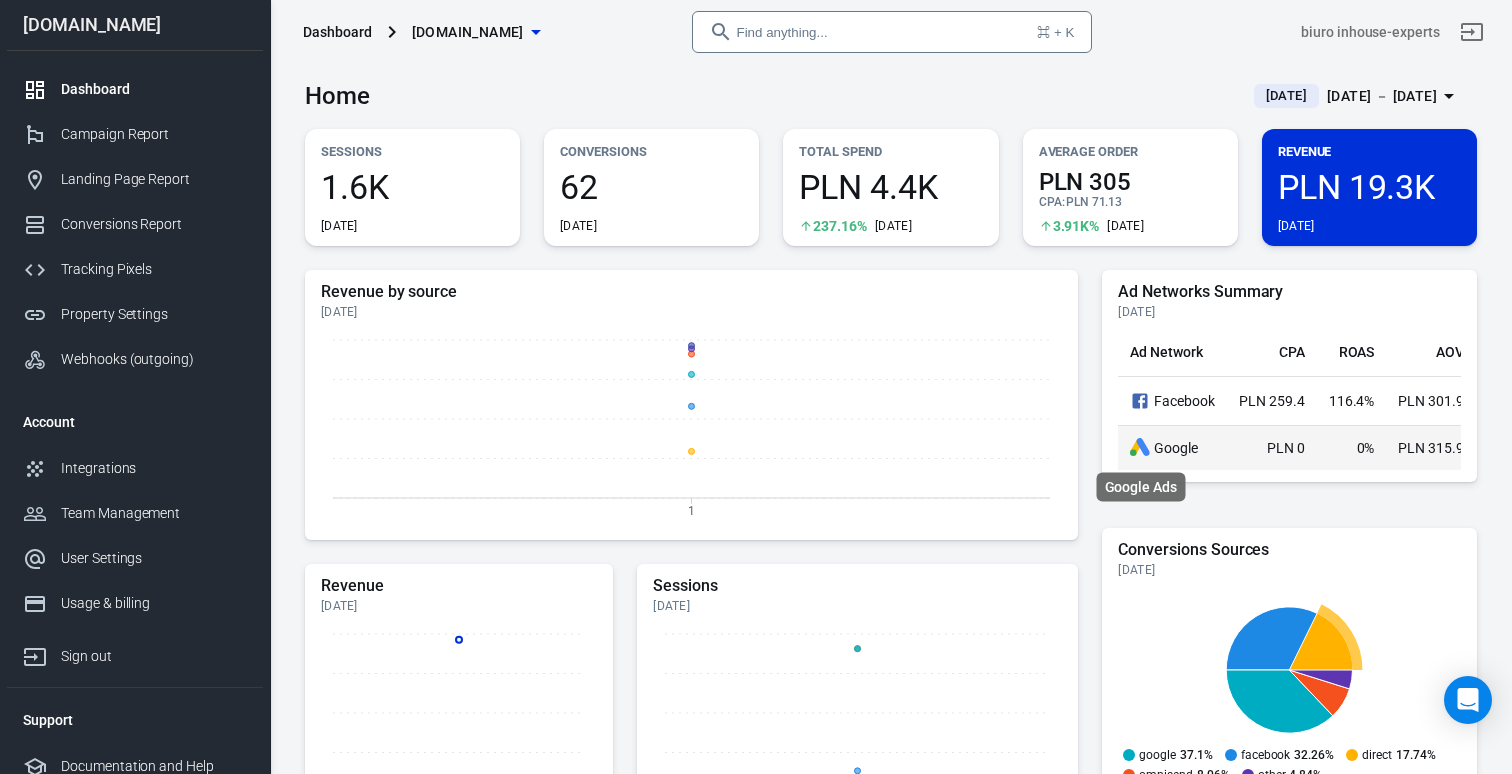 click 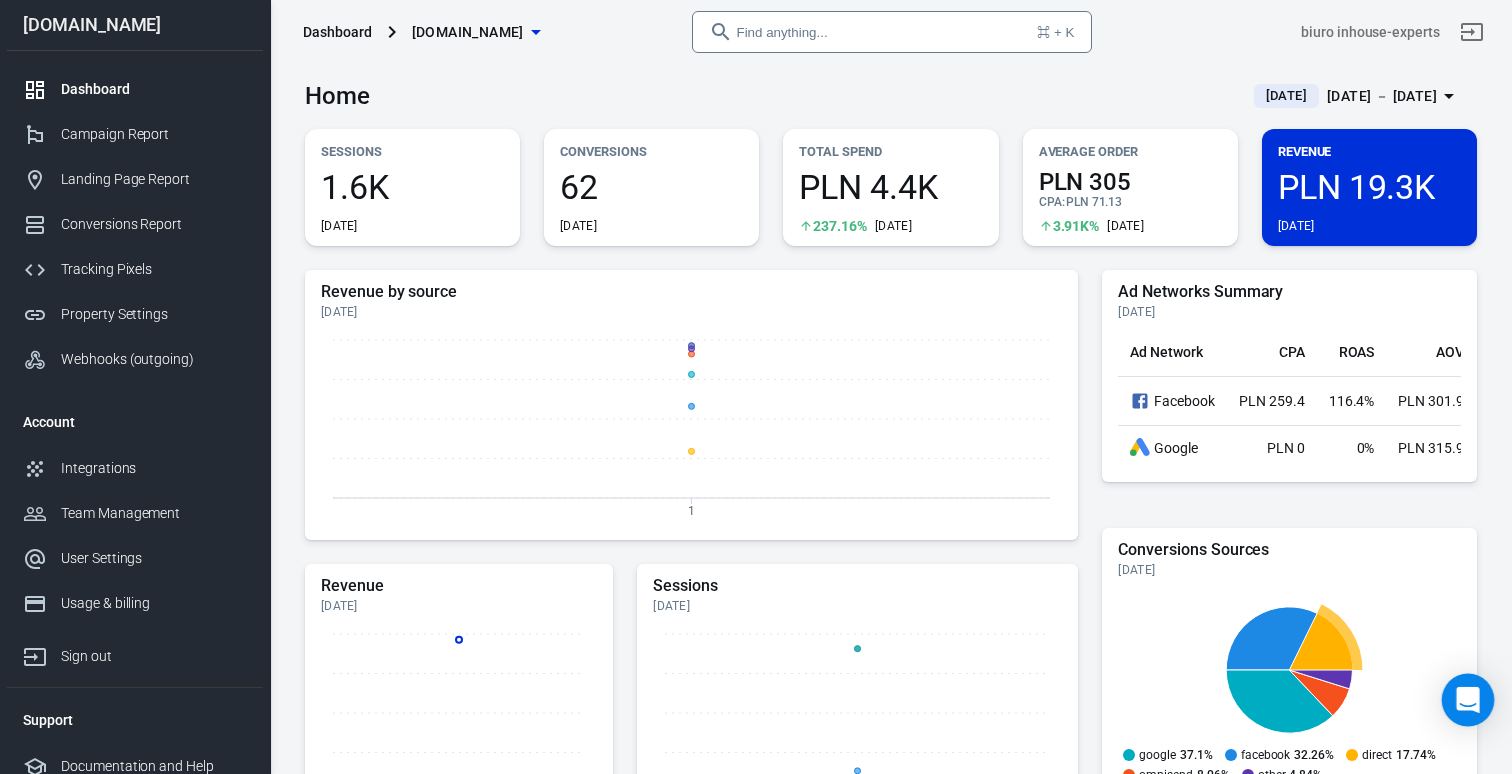 click 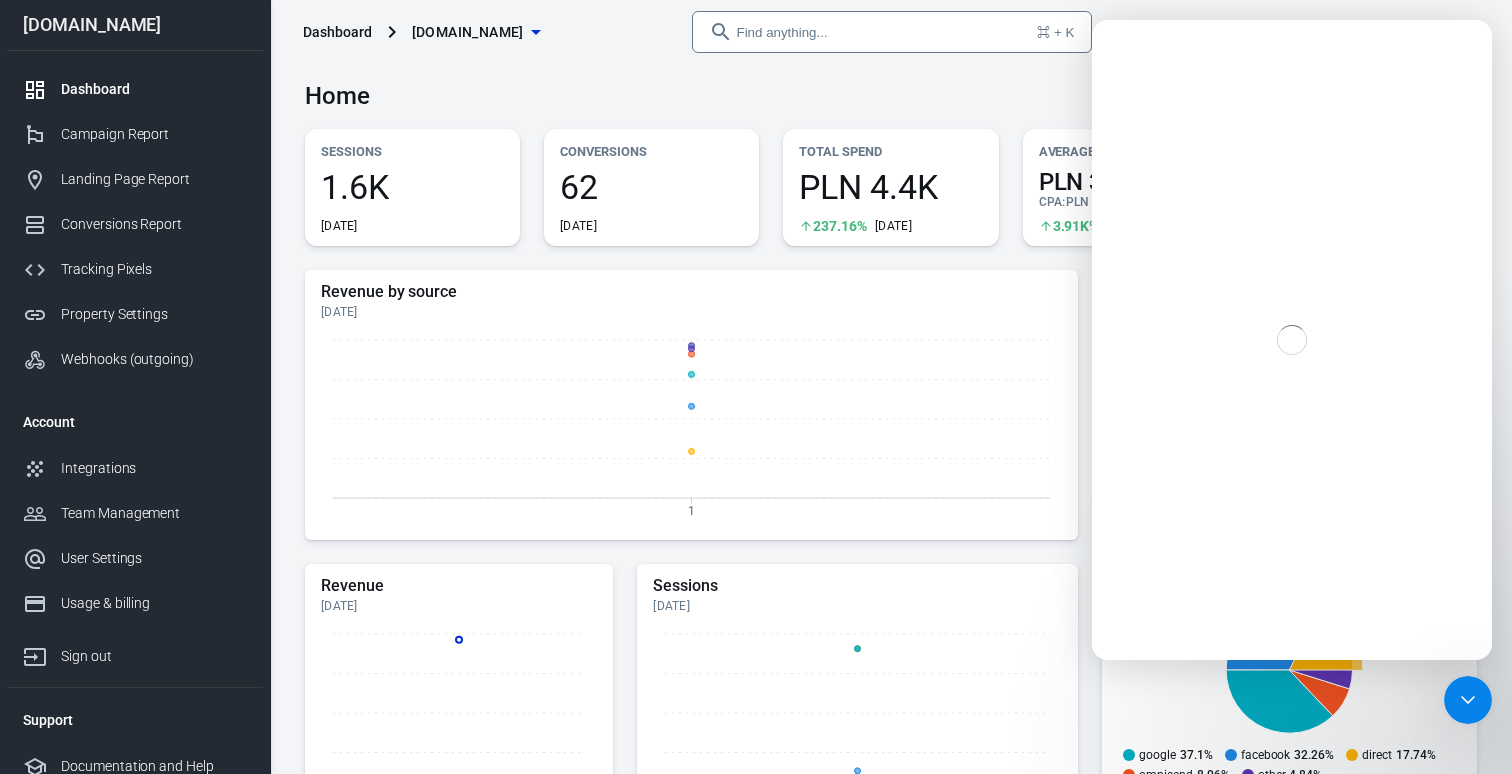 scroll, scrollTop: 0, scrollLeft: 0, axis: both 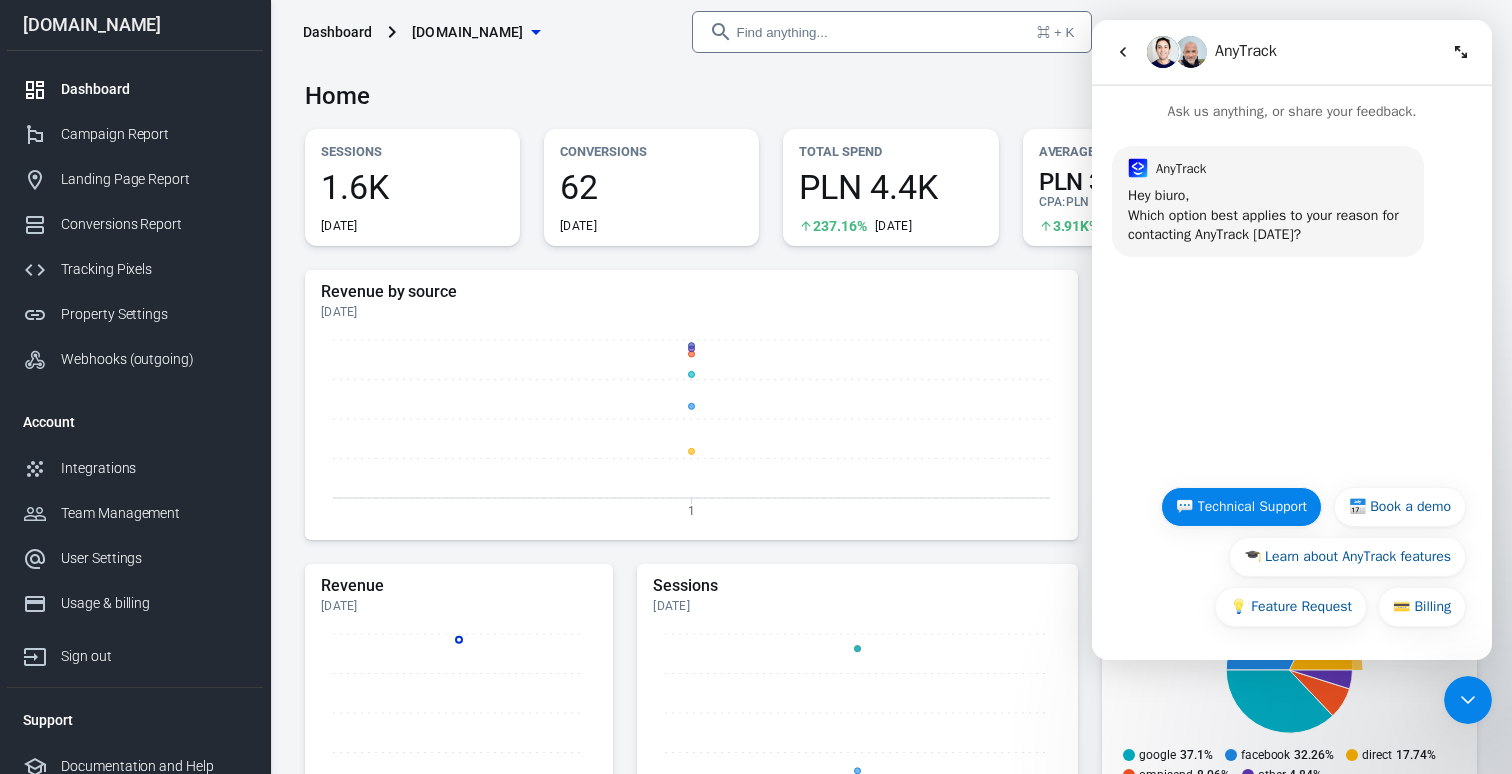 click on "💬 Technical Support" at bounding box center [1241, 507] 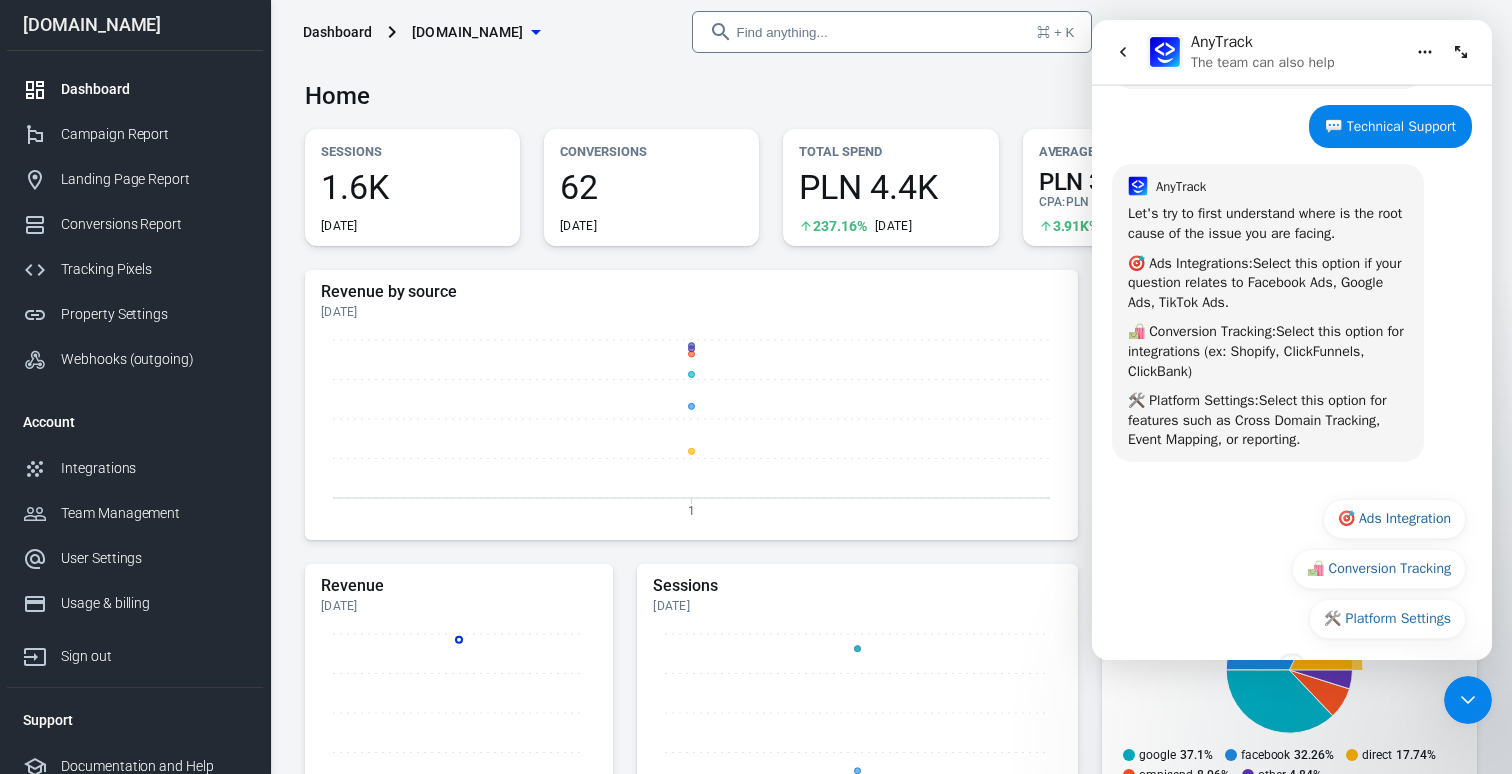 scroll, scrollTop: 180, scrollLeft: 0, axis: vertical 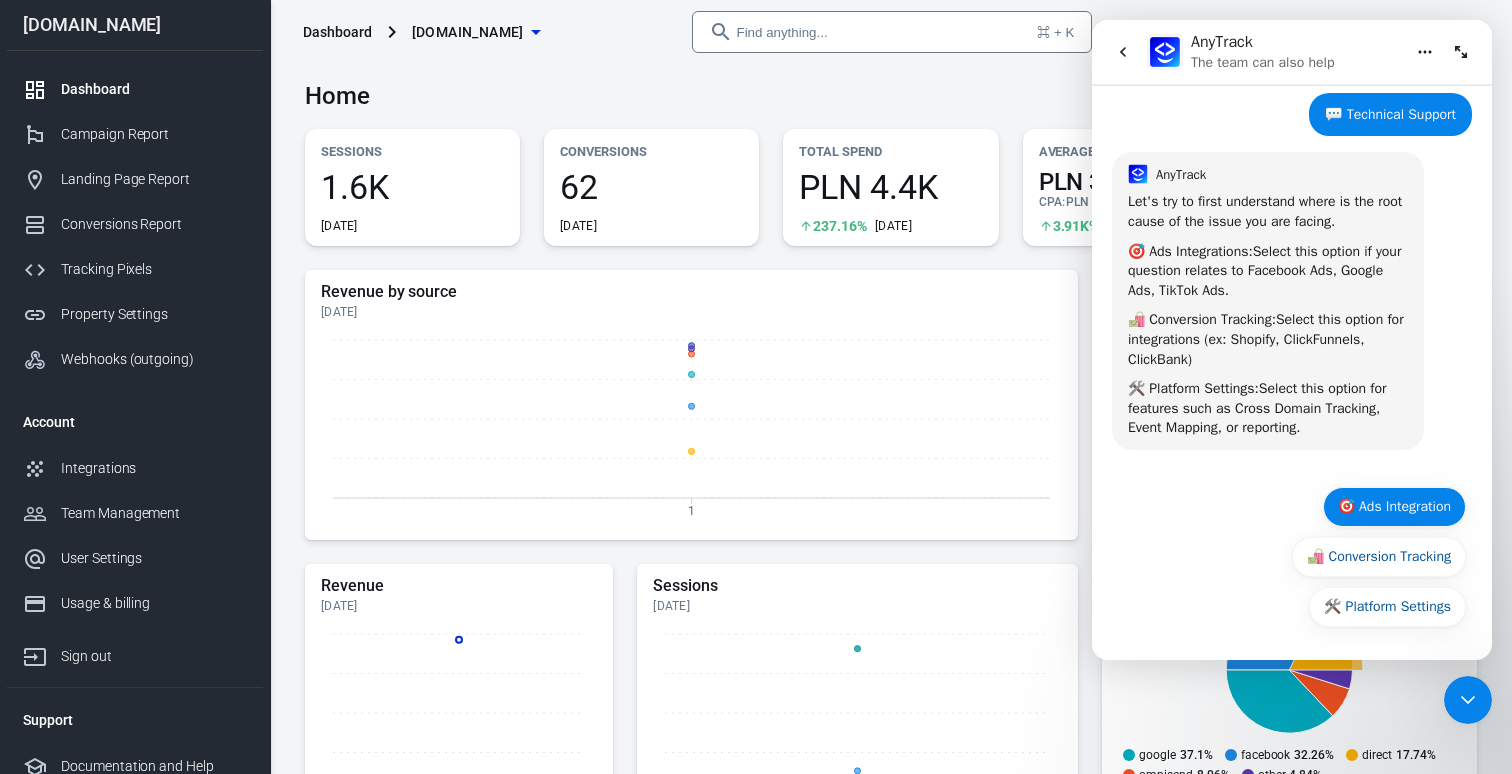 click on "🎯 Ads Integration" at bounding box center [1394, 507] 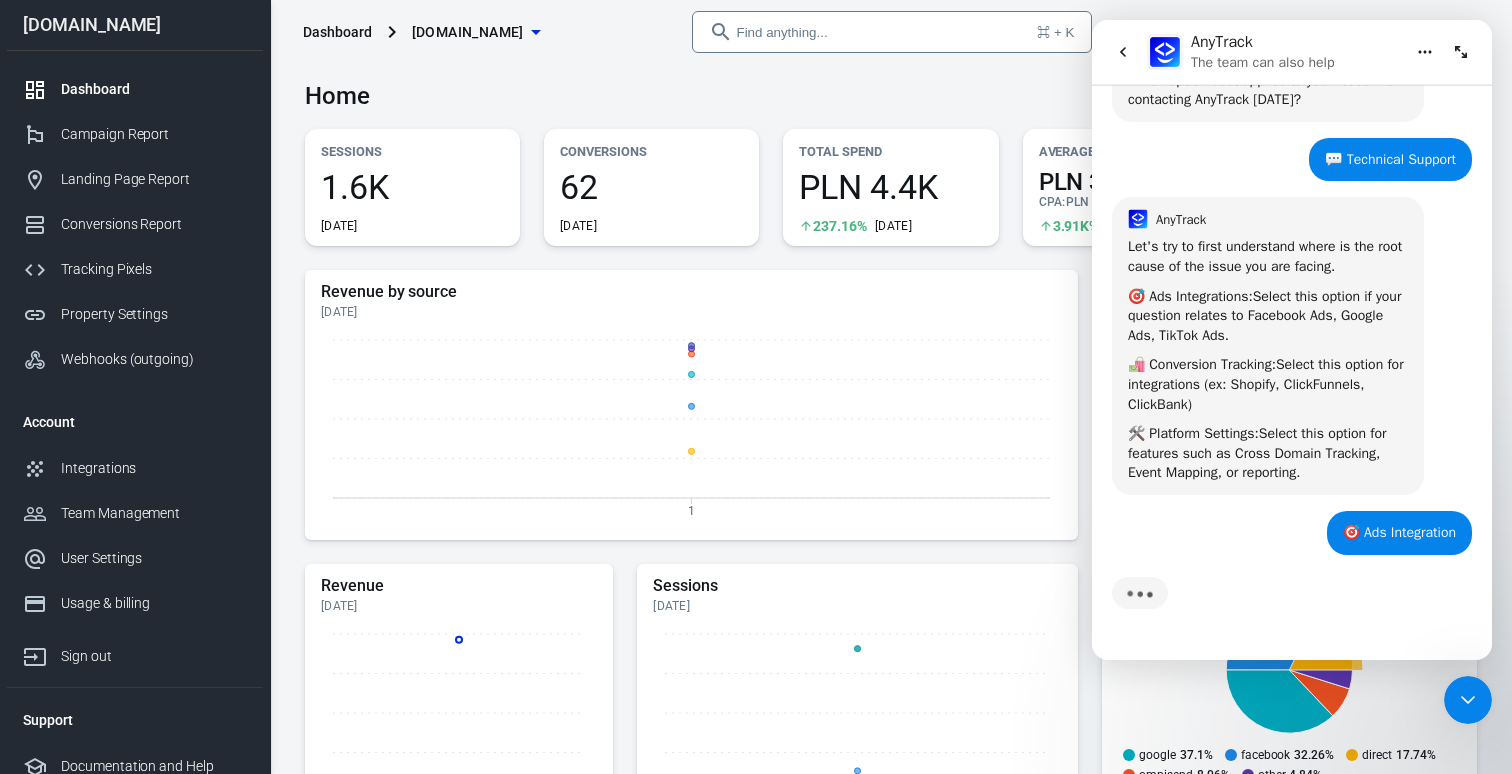 scroll, scrollTop: 177, scrollLeft: 0, axis: vertical 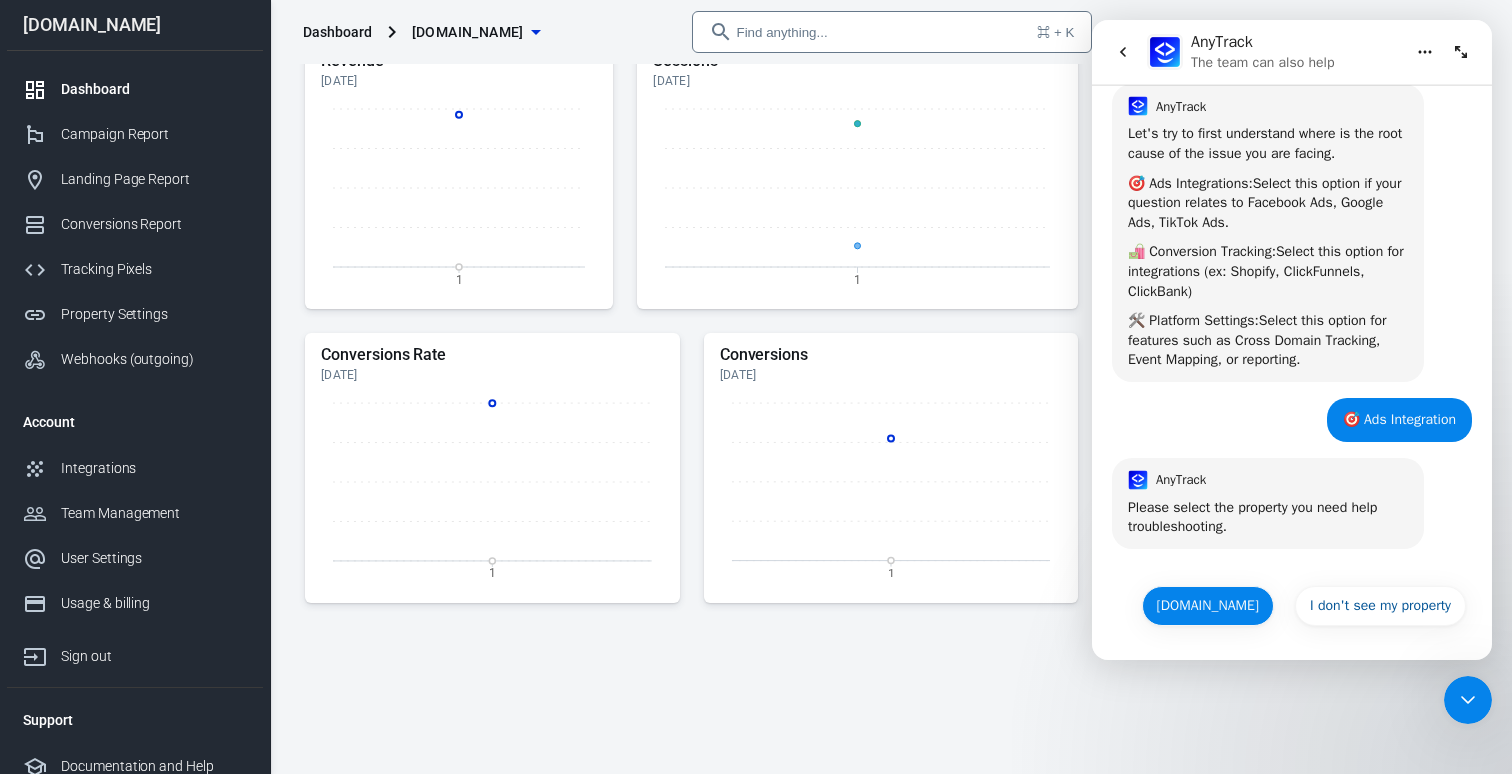 click on "[DOMAIN_NAME]" at bounding box center [1208, 606] 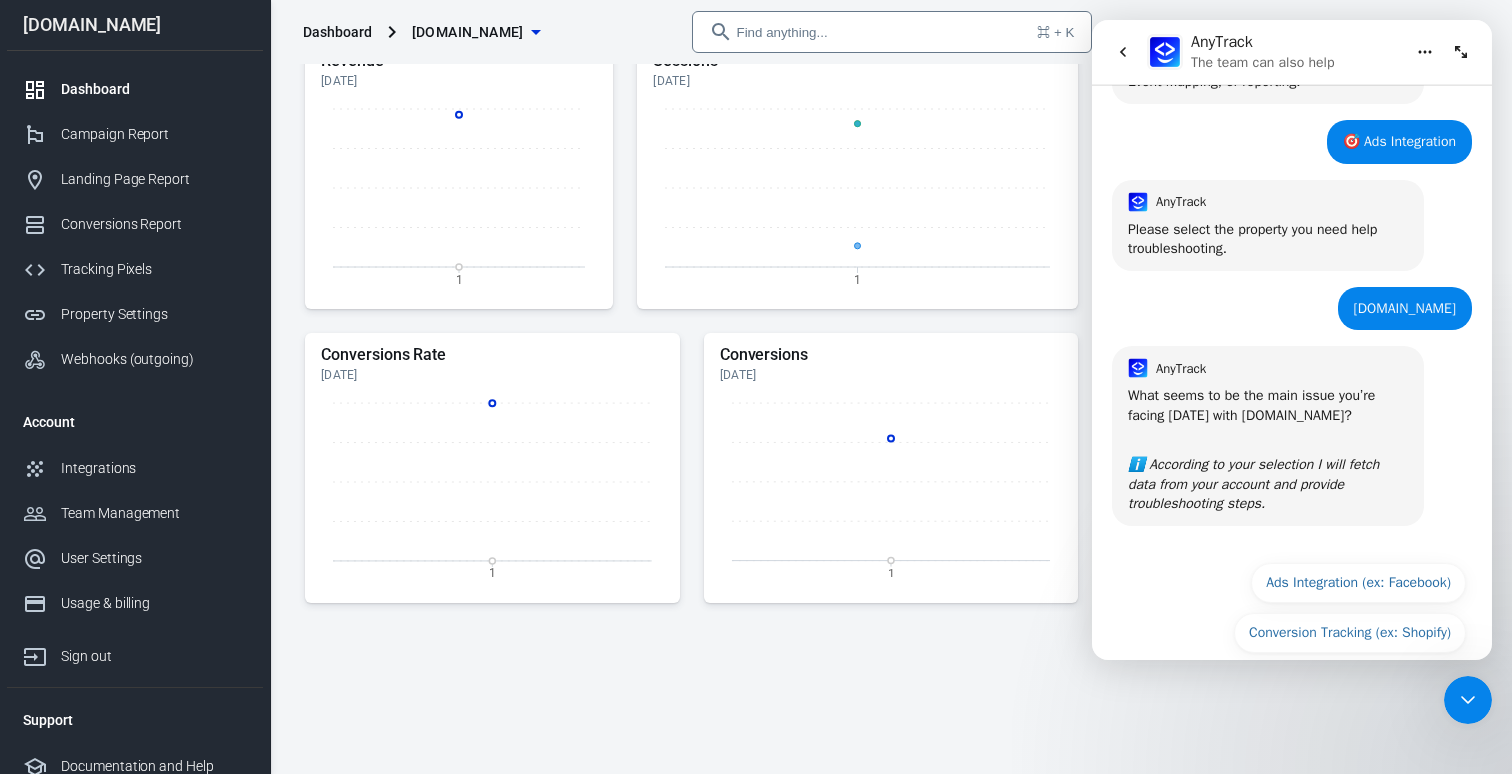 scroll, scrollTop: 552, scrollLeft: 0, axis: vertical 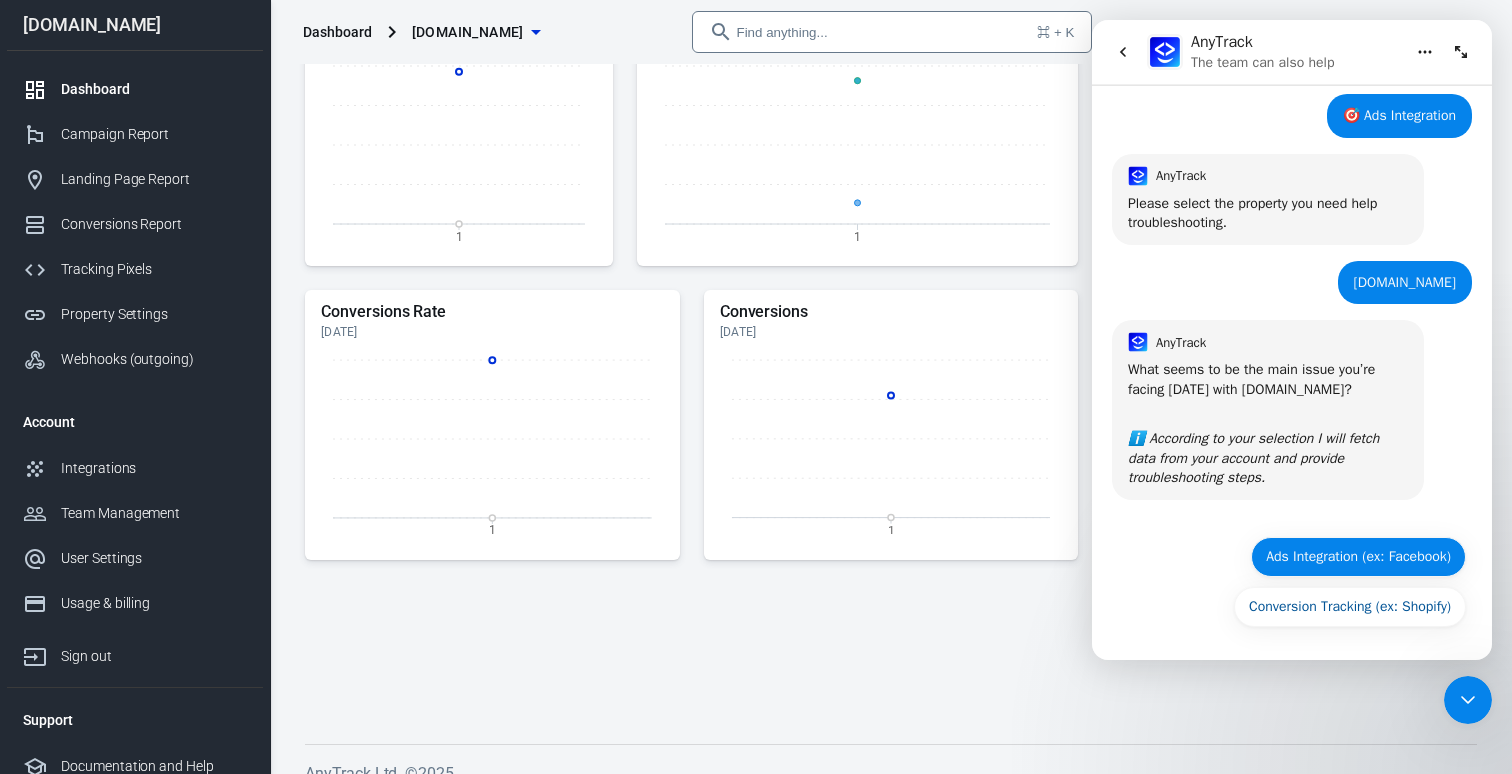 click on "Ads Integration (ex: Facebook)" at bounding box center [1358, 557] 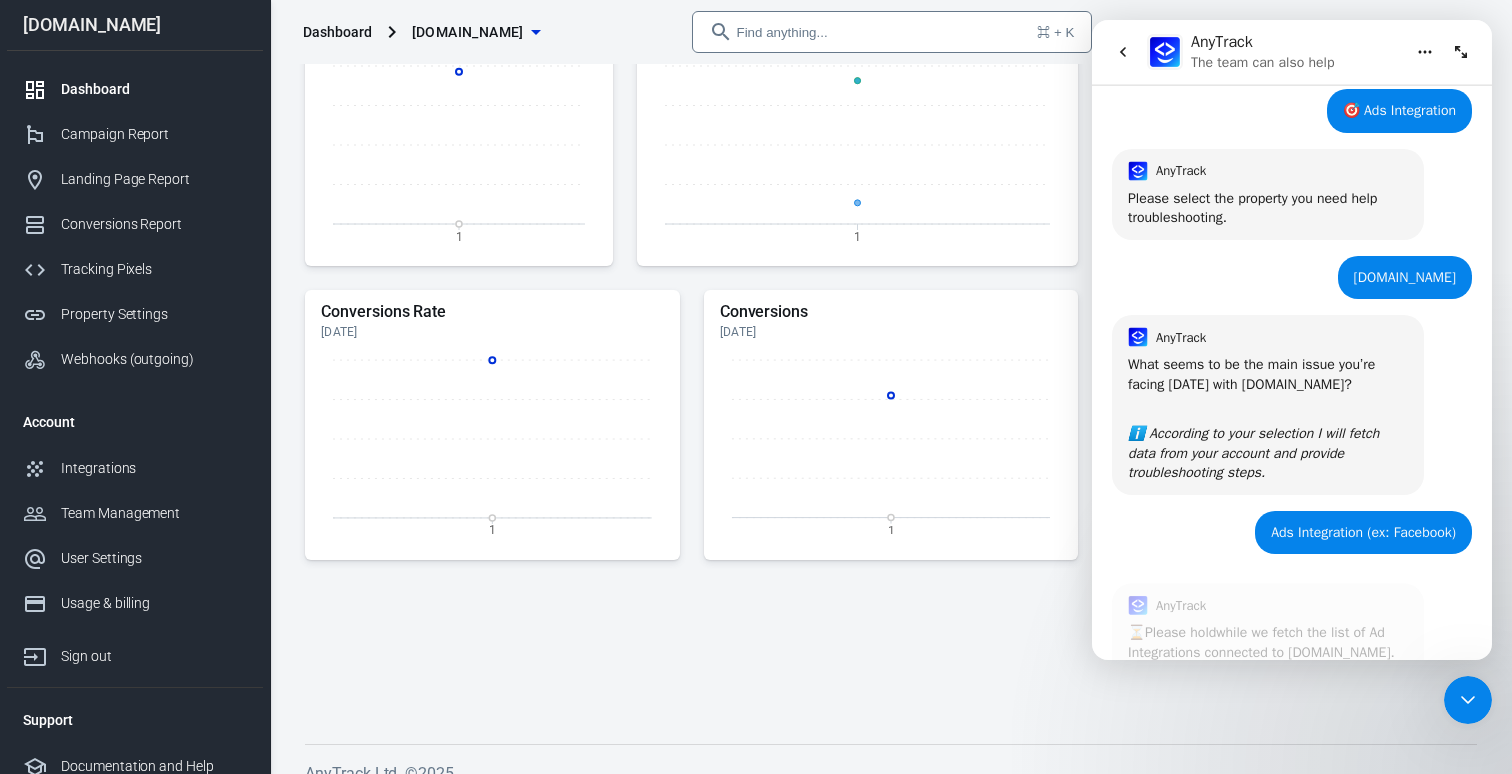 scroll, scrollTop: 658, scrollLeft: 0, axis: vertical 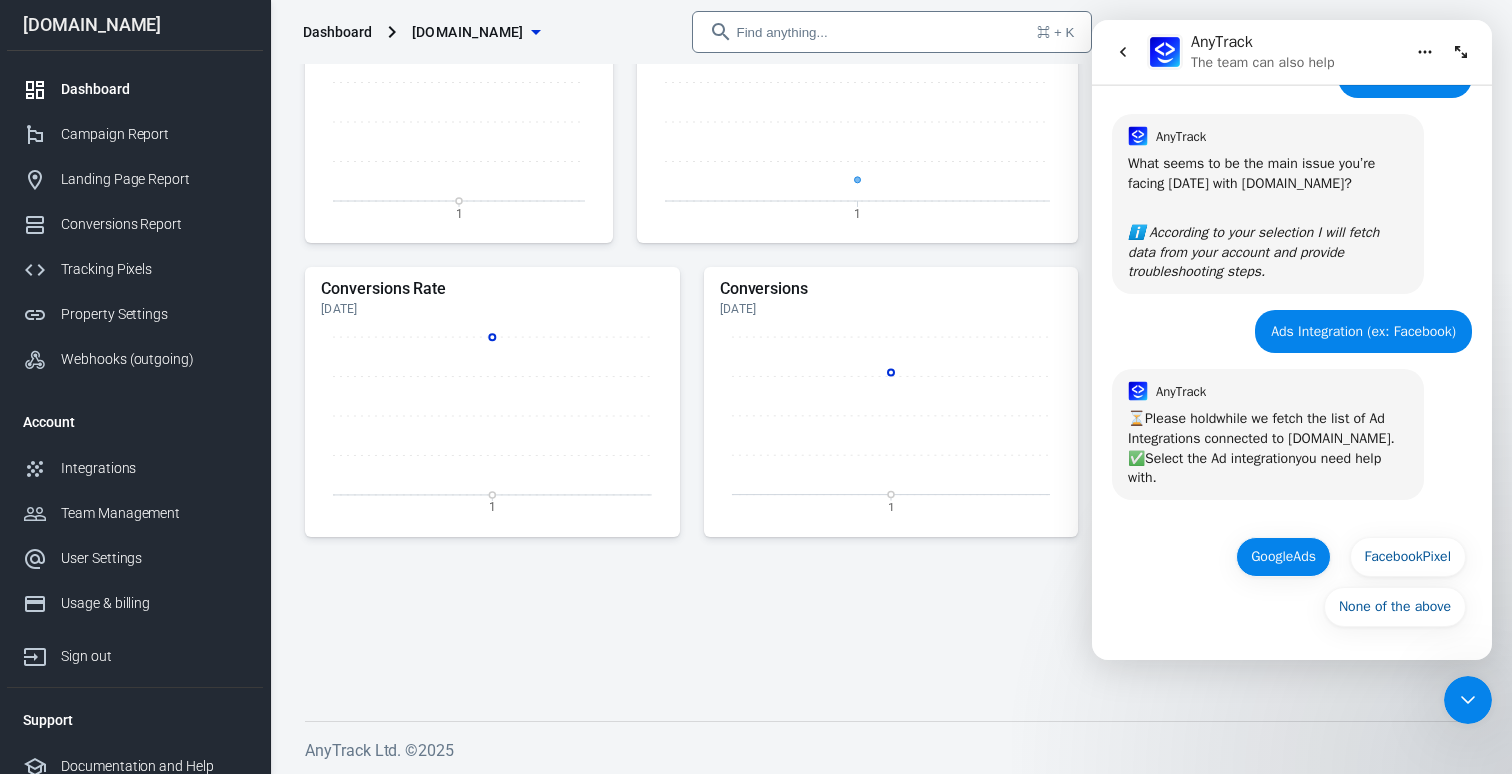 click on "GoogleAds" at bounding box center [1283, 557] 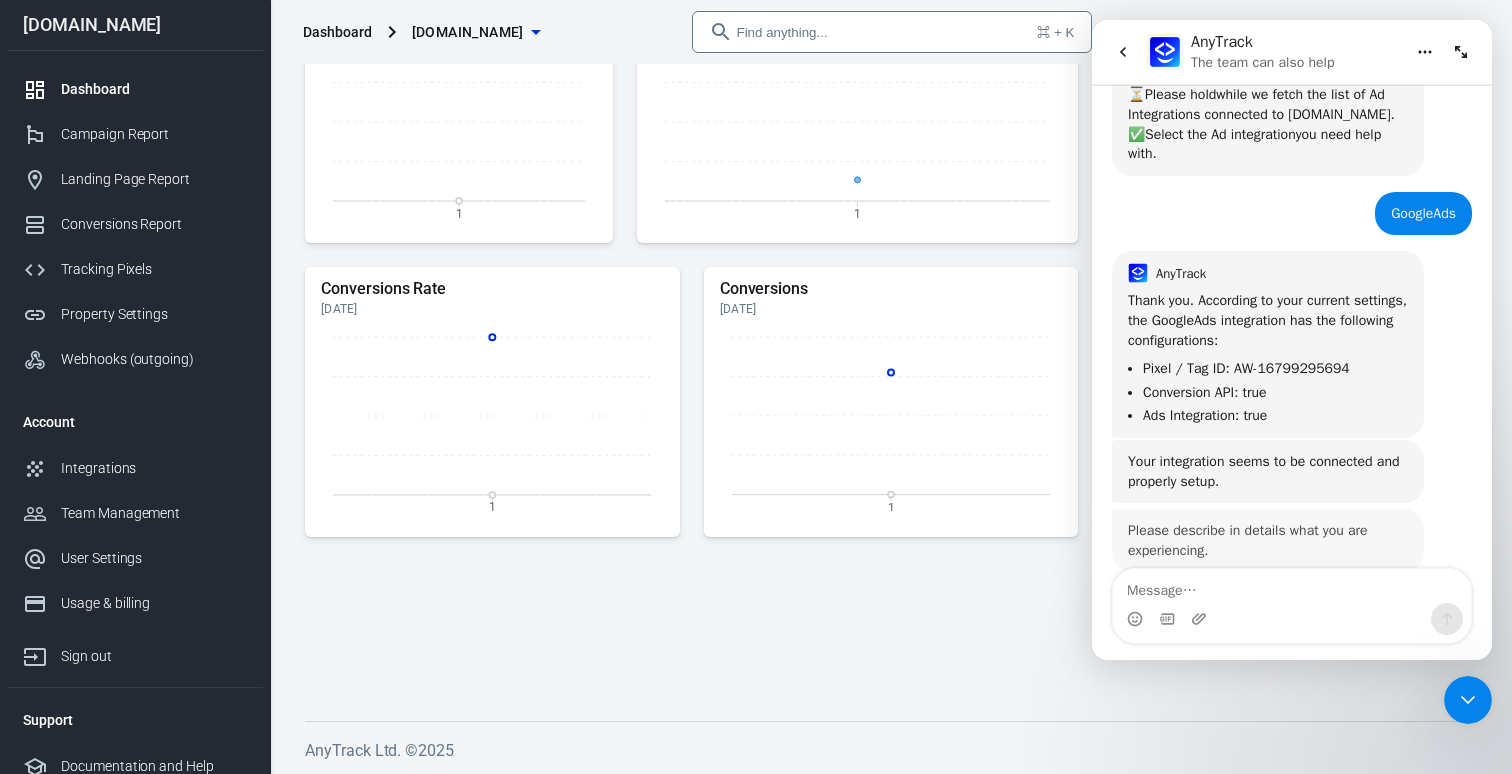 scroll, scrollTop: 1123, scrollLeft: 0, axis: vertical 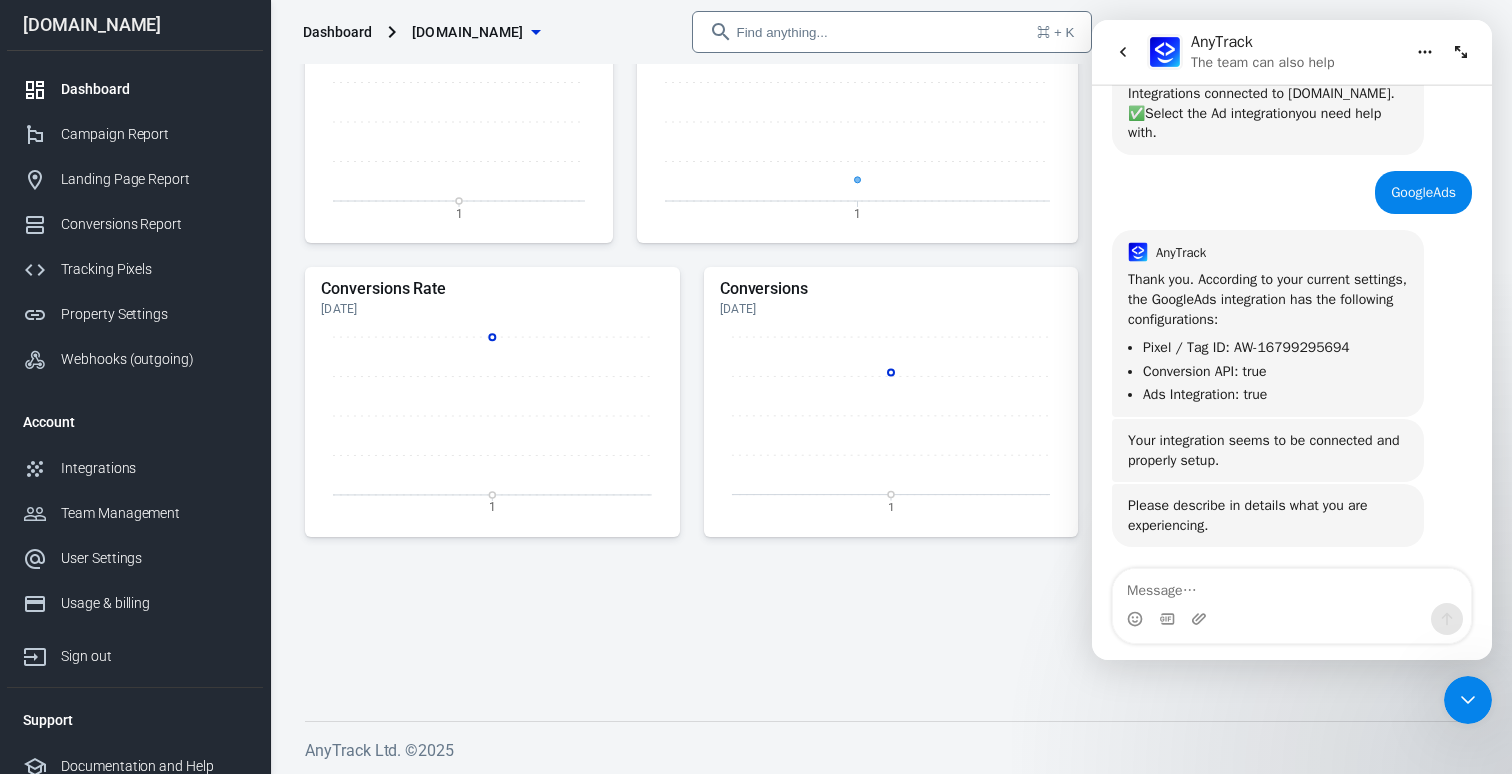 click at bounding box center (1292, 586) 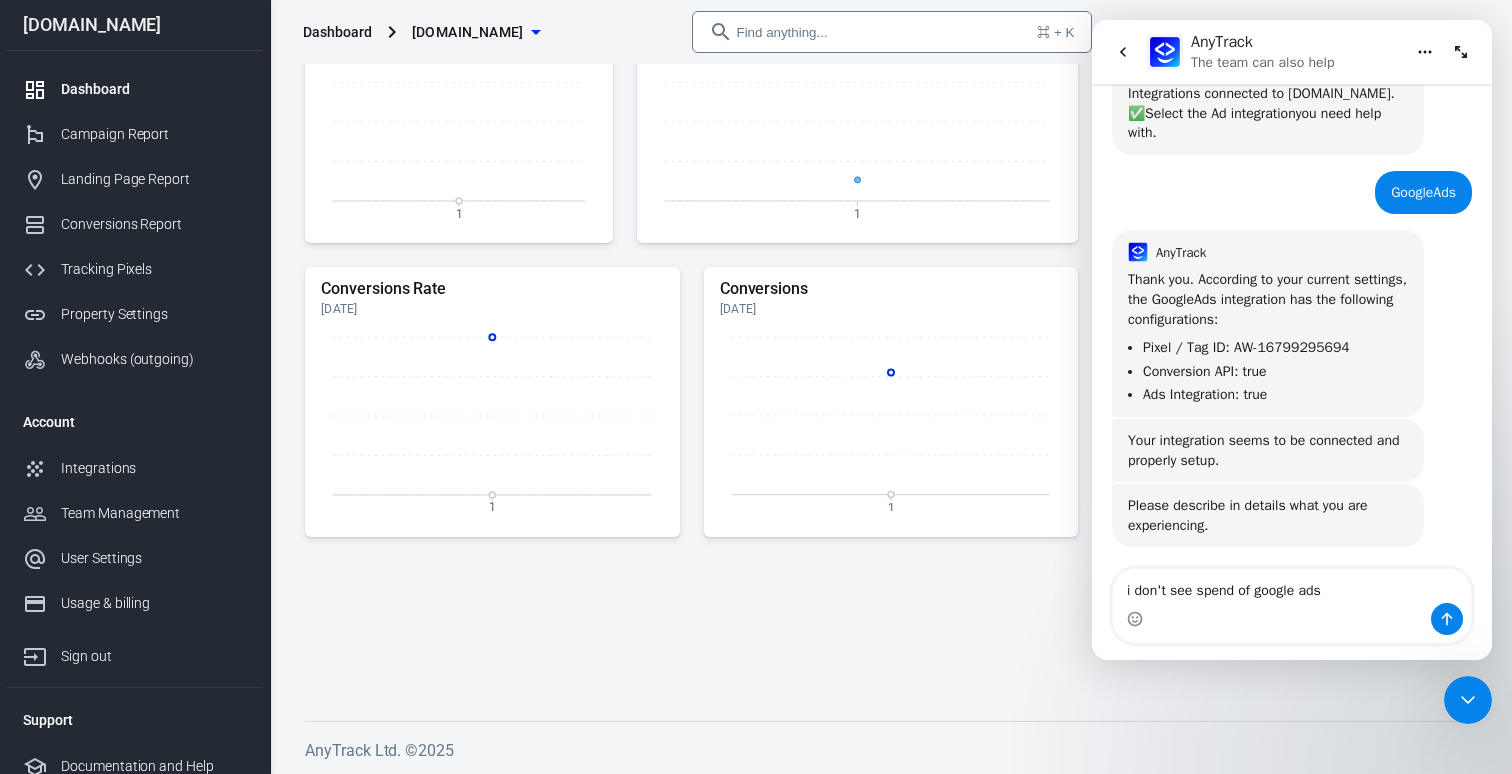 type on "i don't see spend of google ads" 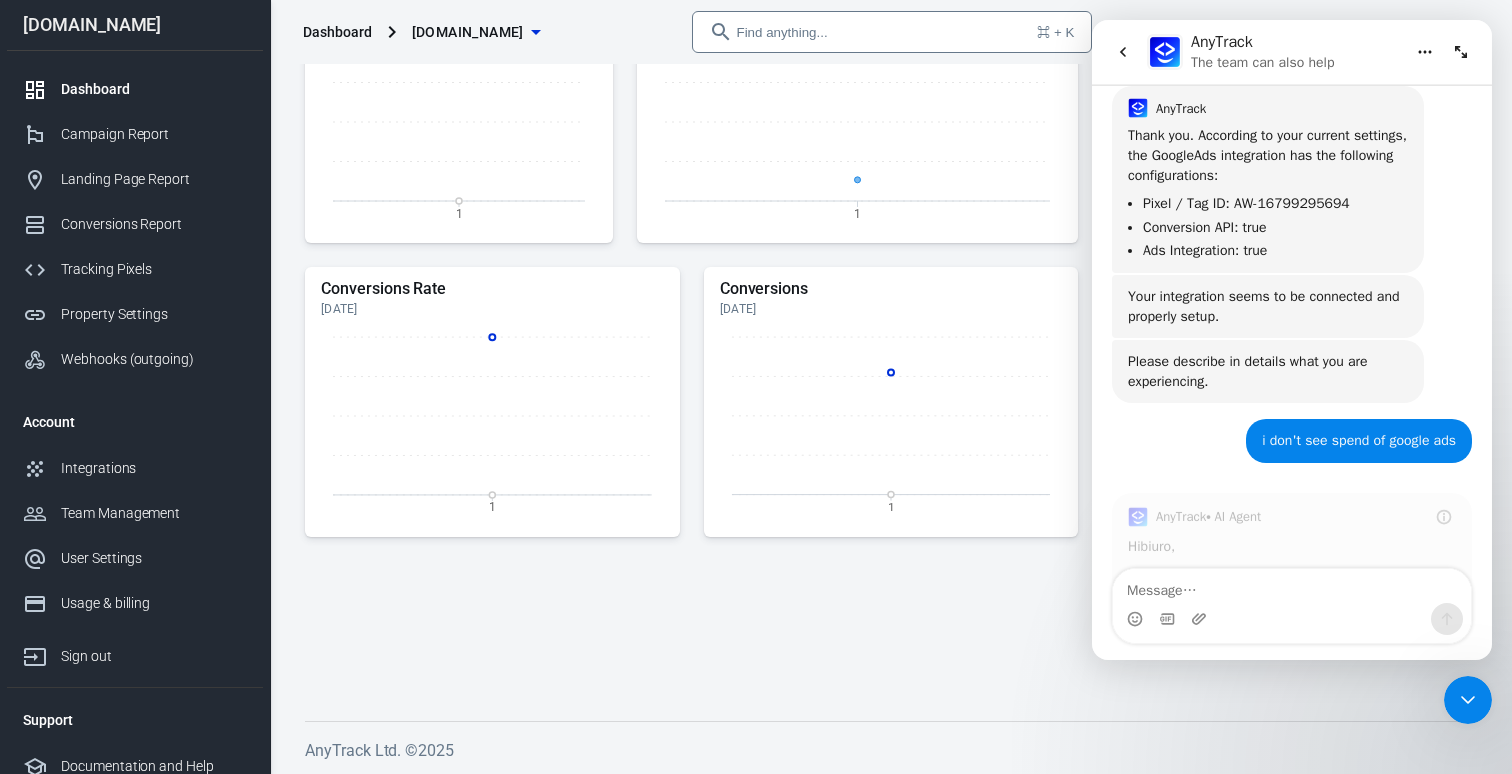 scroll, scrollTop: 1283, scrollLeft: 0, axis: vertical 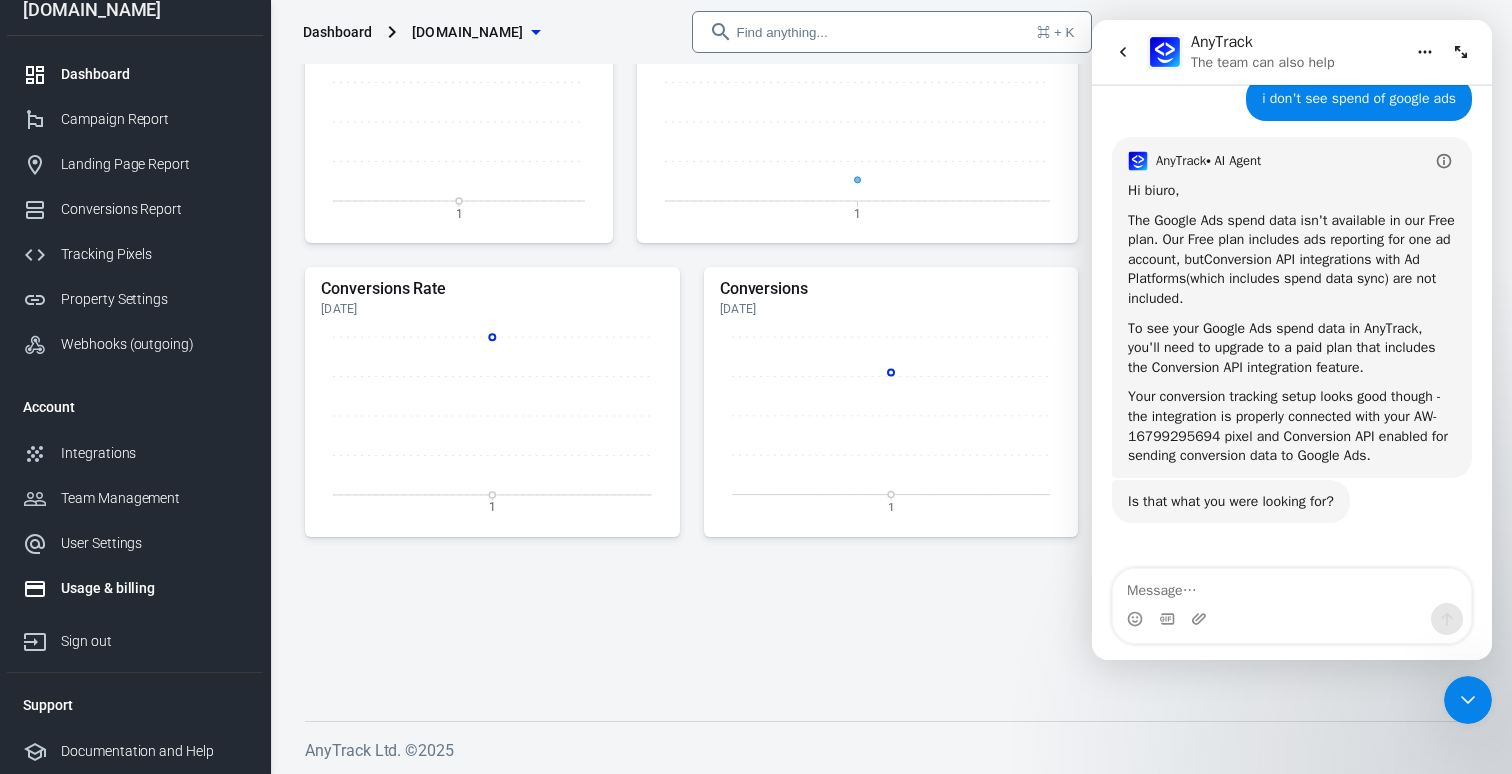 click on "Usage & billing" at bounding box center (154, 588) 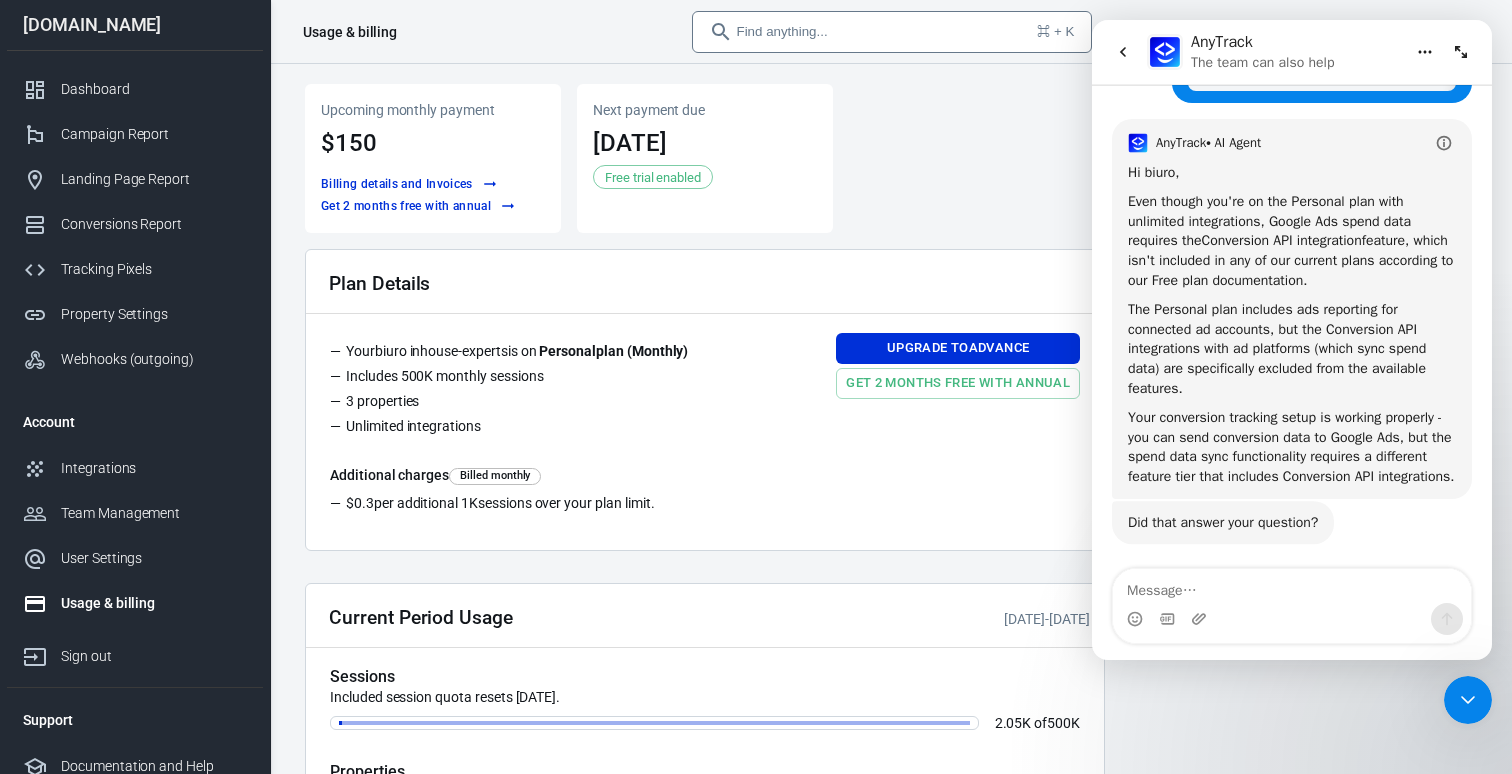 scroll, scrollTop: 2273, scrollLeft: 0, axis: vertical 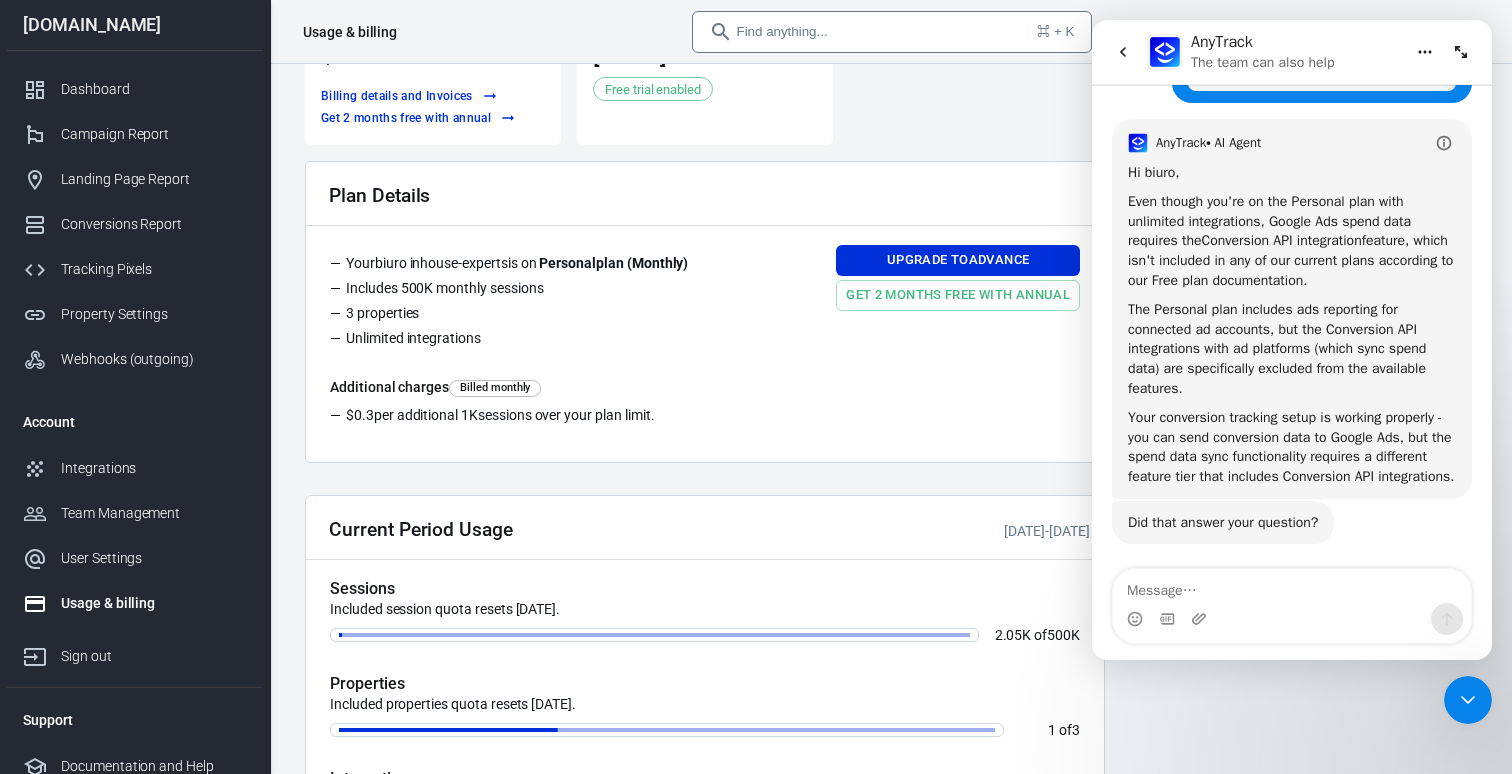 click on "Upcoming monthly payment $150 Billing details and Invoices Get 2 months free with annual Next payment due [DATE] Free trial enabled Plan Details Your  biuro inhouse-experts  is on   Personal  plan ( Monthly ) Includes 500K monthly sessions 3 properties Unlimited integrations Upgrade to  Advance Get 2 months free with annual Additional charges  Billed monthly $0.3  per additional   1K  sessions over your plan limit. Current Period Usage [DATE]  -  [DATE] Sessions Included session quota resets [DATE]. 2.05K    of  500K   Properties Included properties quota resets [DATE]. 1    of  3   Integrations Included integrations quota resets [DATE]. 1    of  ∞   Sessions count updated:  [DATE] at 11:00 AM Manage your plan Access detailed billing information, view and download invoices, and manage your payment methods with ease. Billing details and Invoices Effortlessly change your subscription plan — upgrade, downgrade, or customize by adding more users or features to match your business needs. trial" at bounding box center (705, 610) 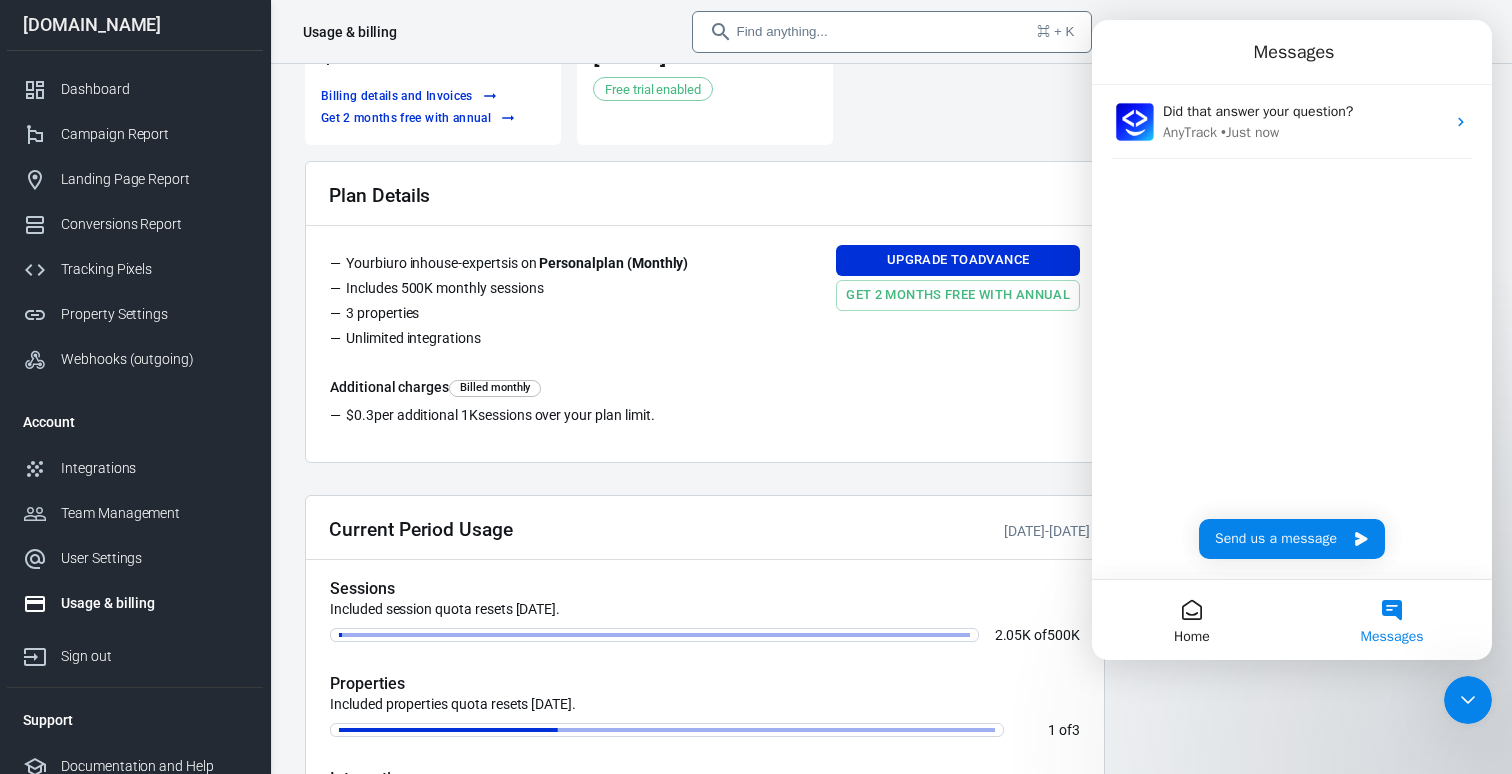 scroll, scrollTop: 2148, scrollLeft: 0, axis: vertical 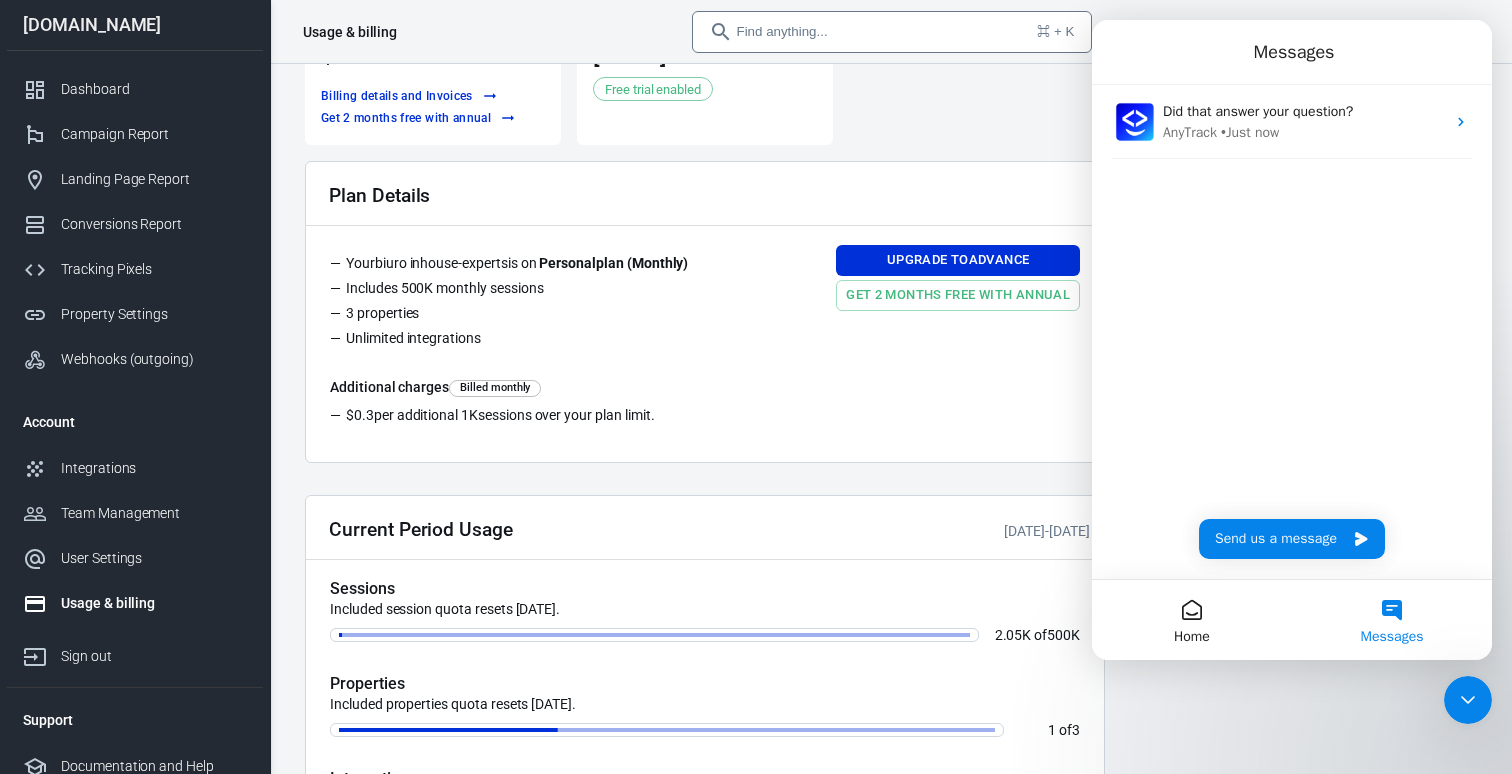 click 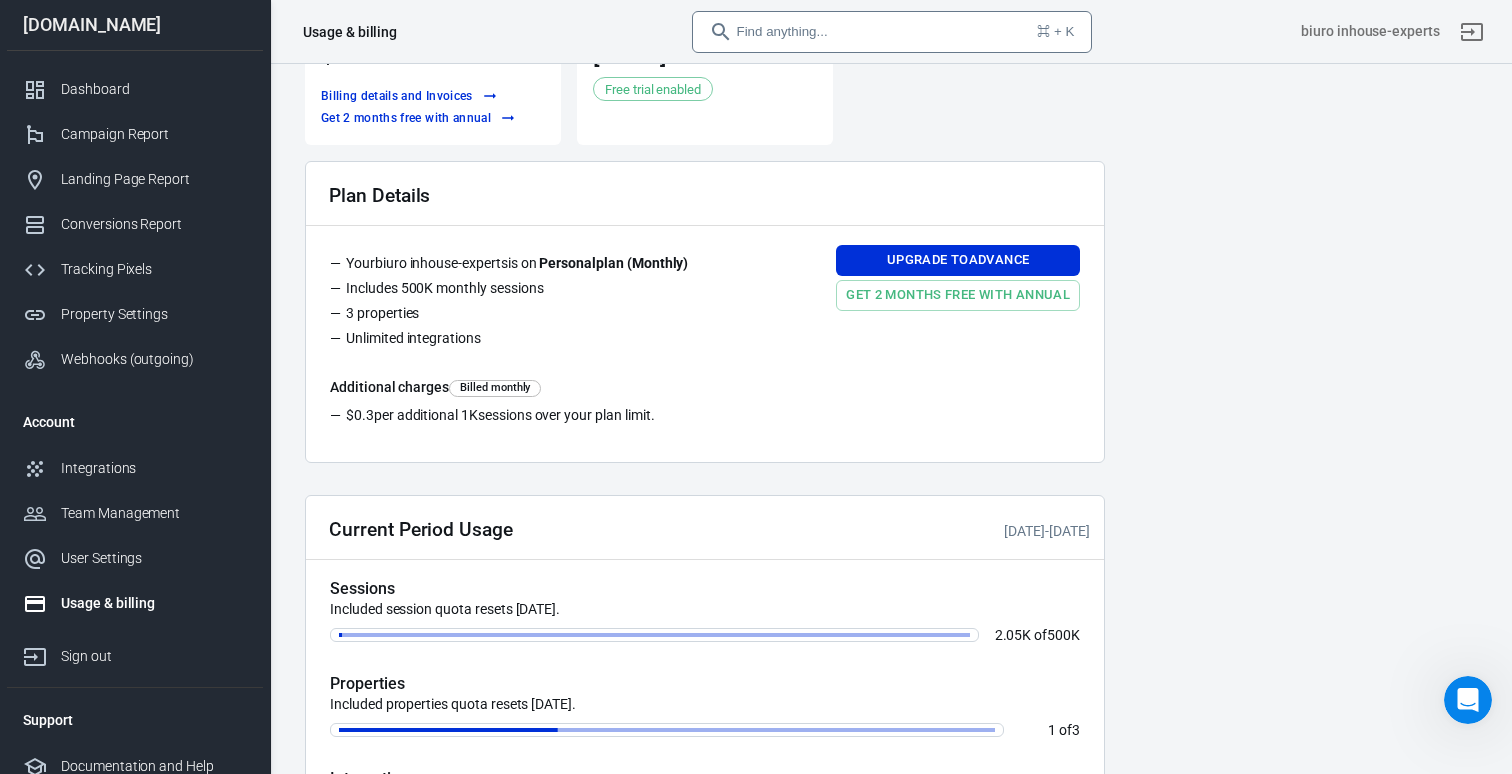 scroll, scrollTop: 0, scrollLeft: 0, axis: both 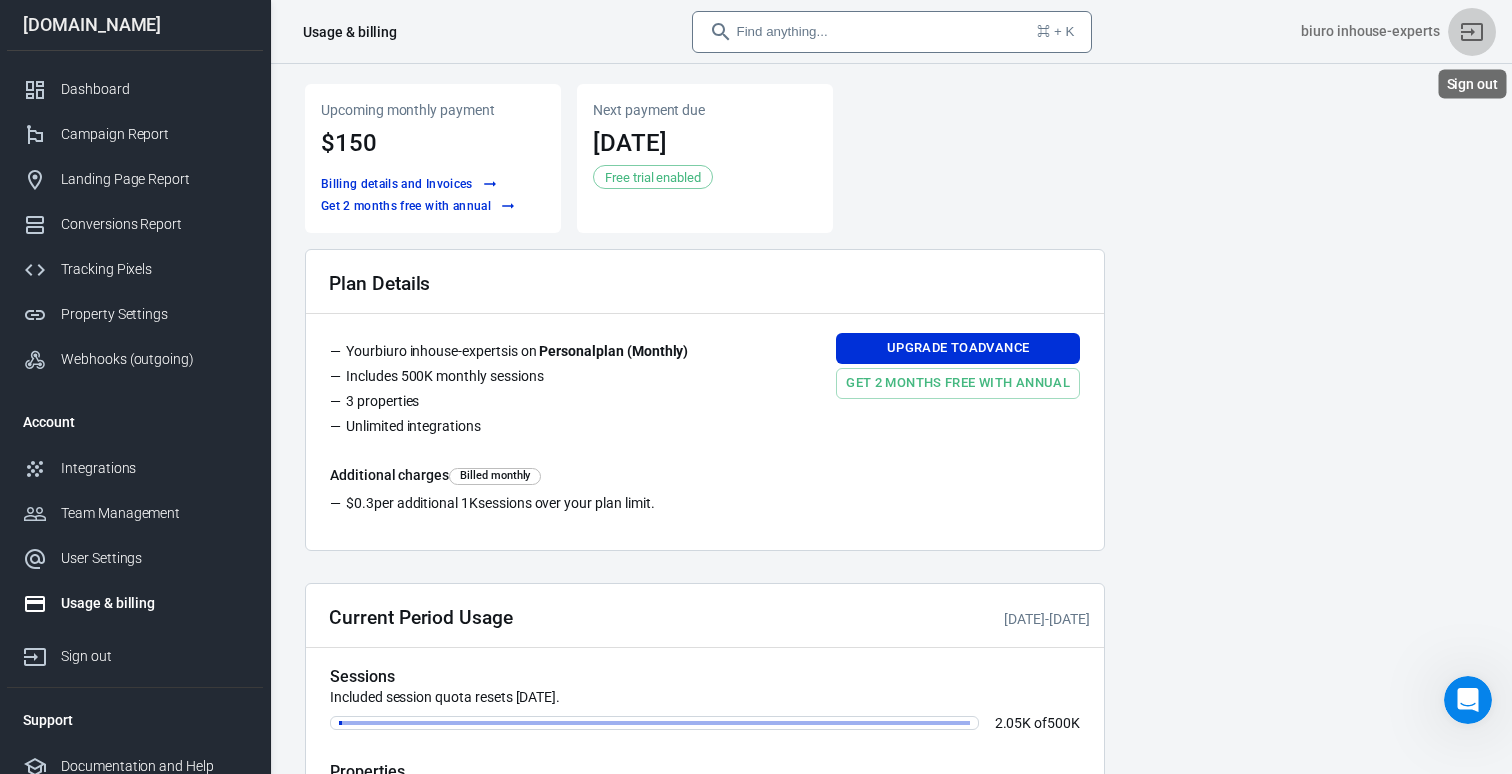 click at bounding box center [1472, 32] 